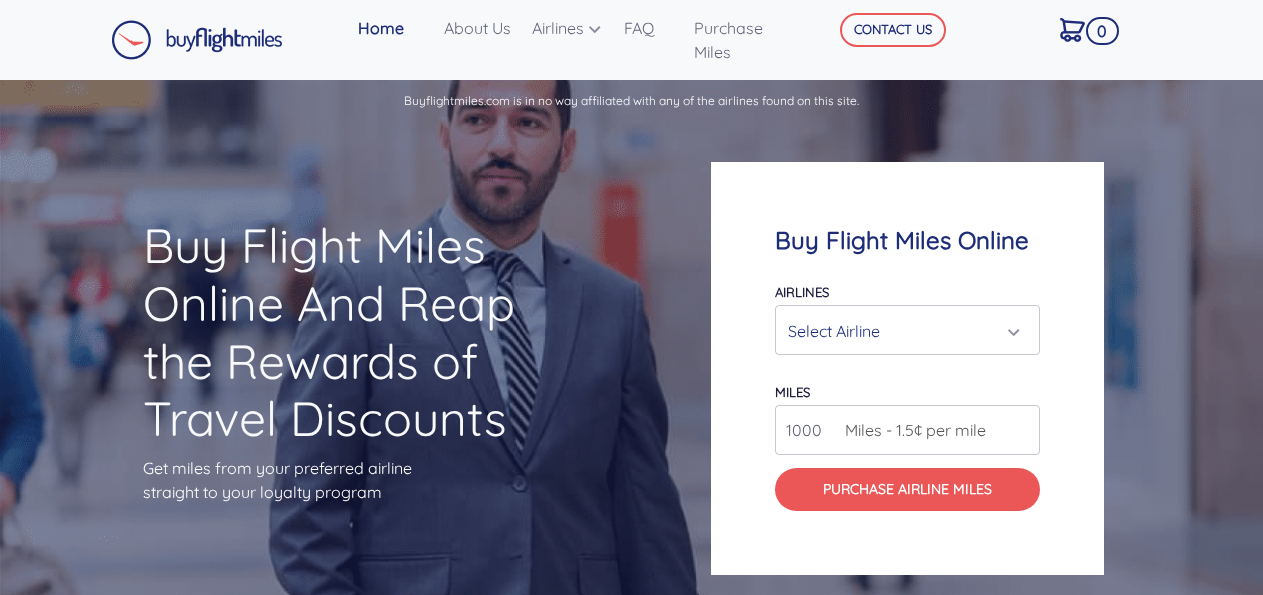 scroll, scrollTop: 0, scrollLeft: 0, axis: both 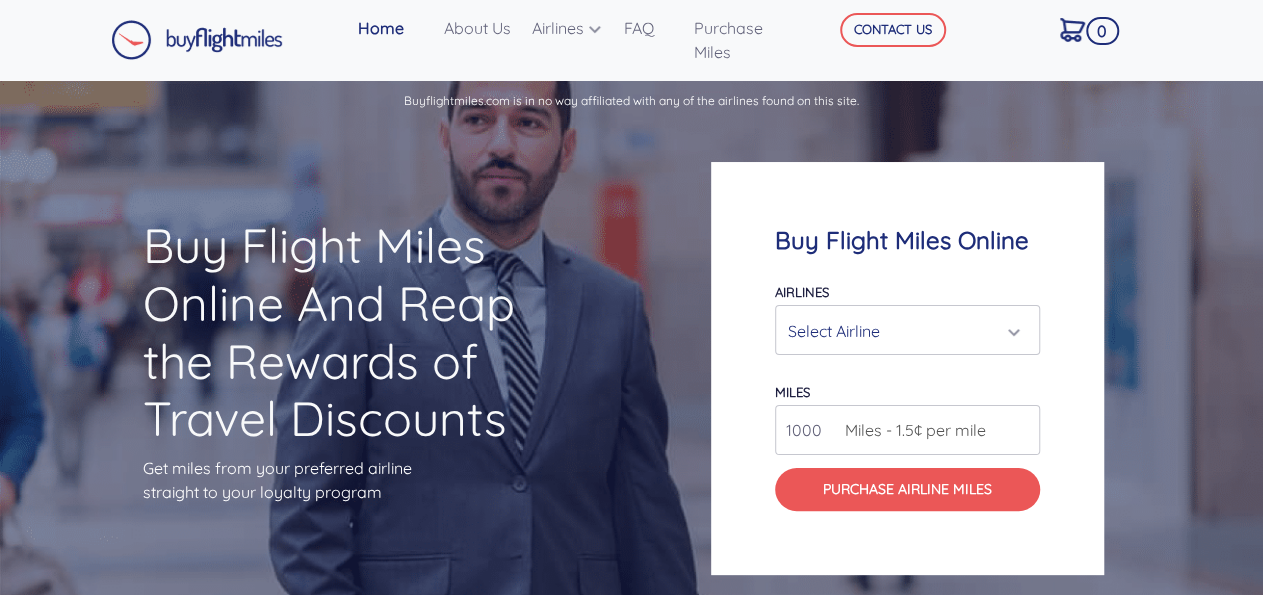 click on "Select Airline" at bounding box center [907, 331] 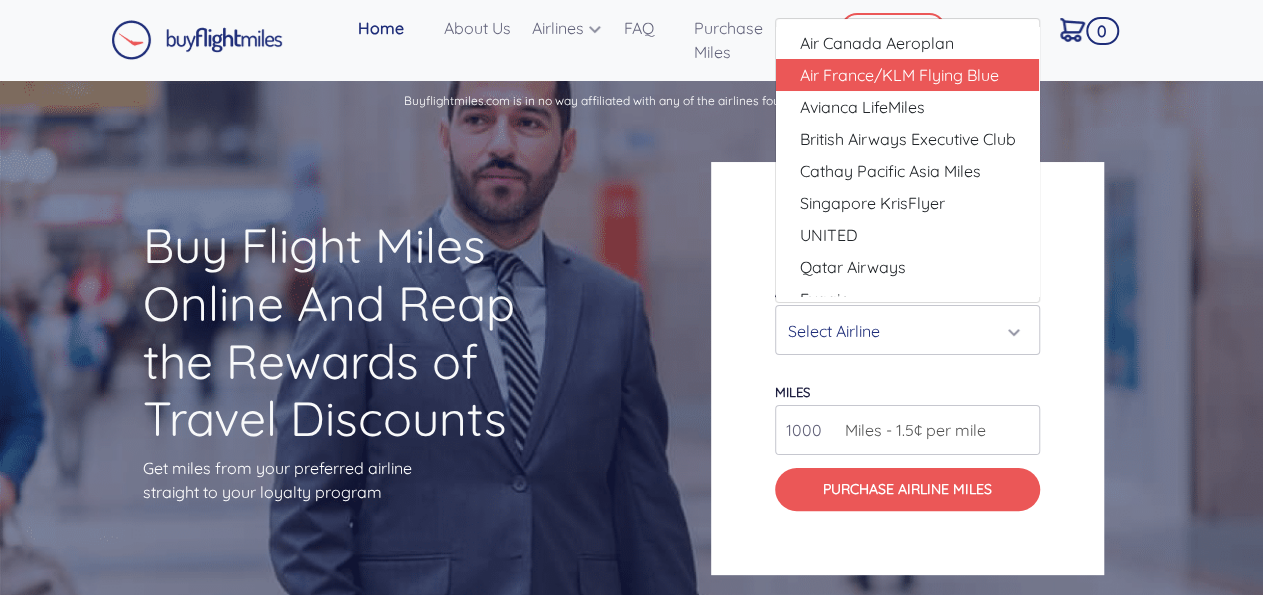 click on "Air France/KLM Flying Blue" at bounding box center (899, 75) 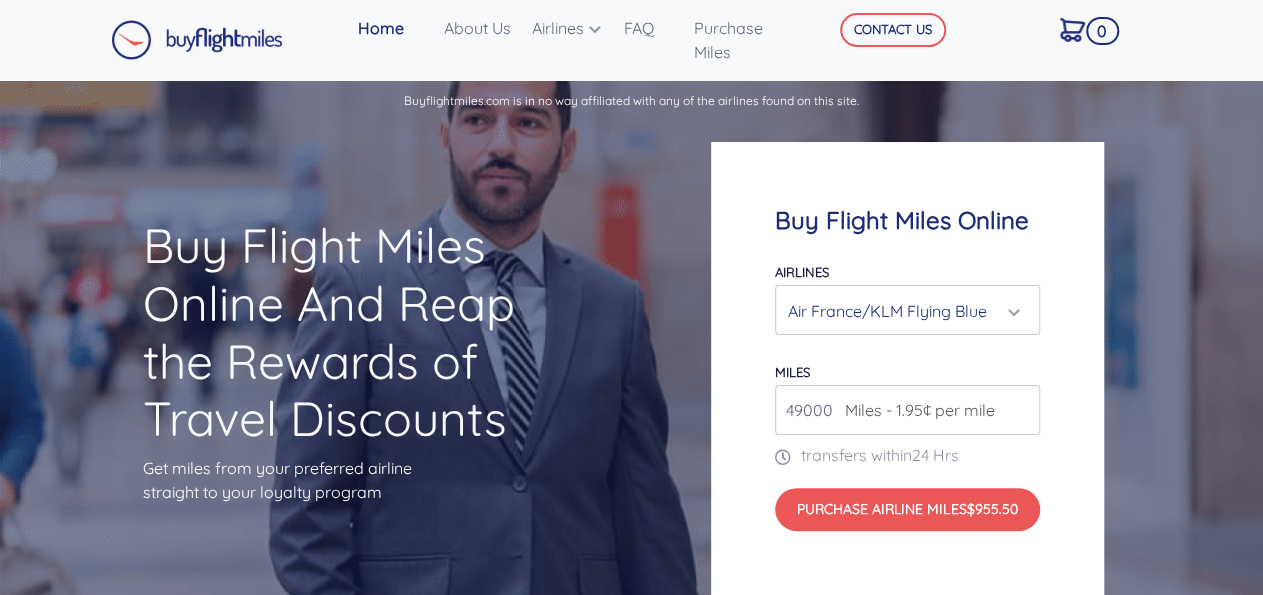 click on "49000" at bounding box center (907, 410) 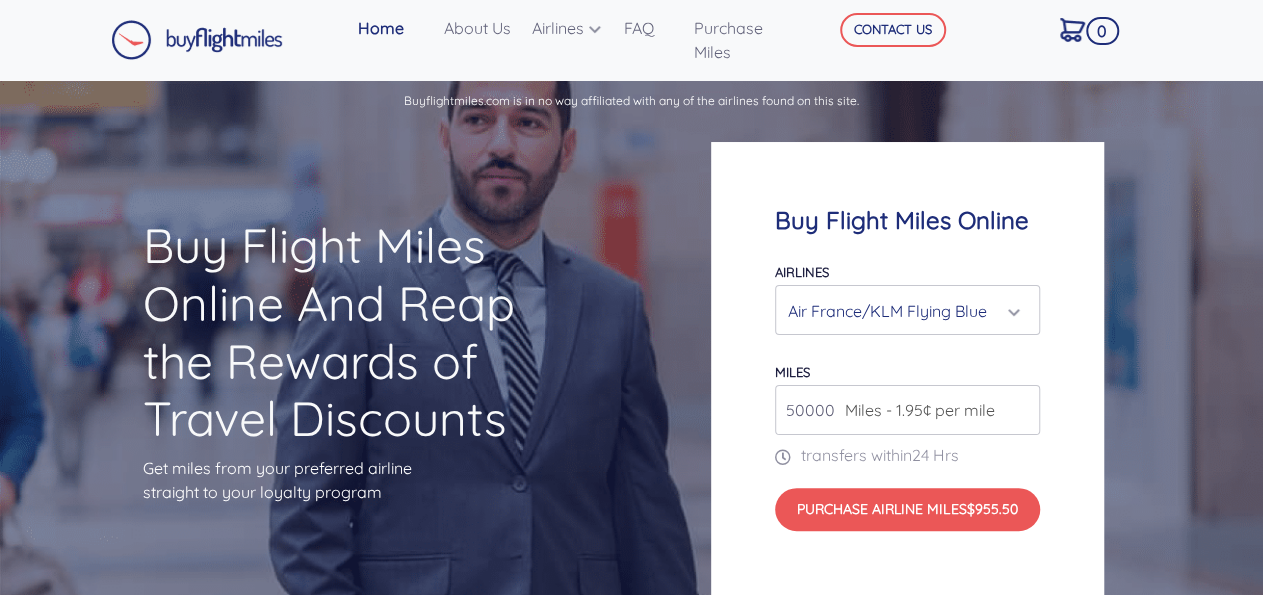 click on "50000" at bounding box center [907, 410] 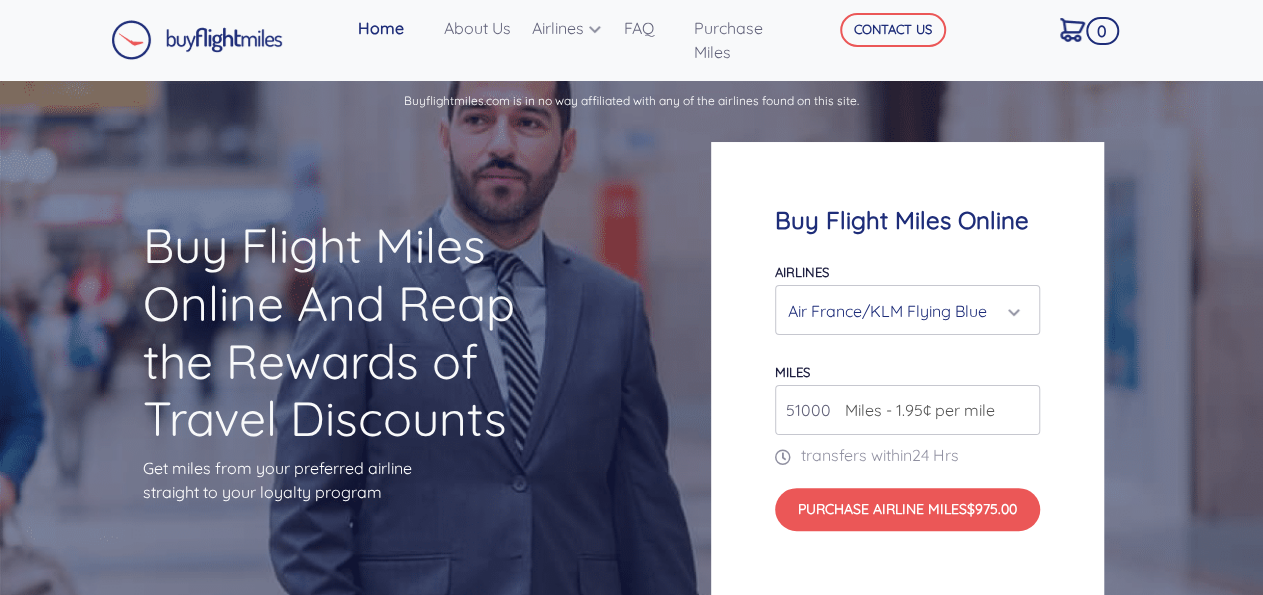 click on "51000" at bounding box center (907, 410) 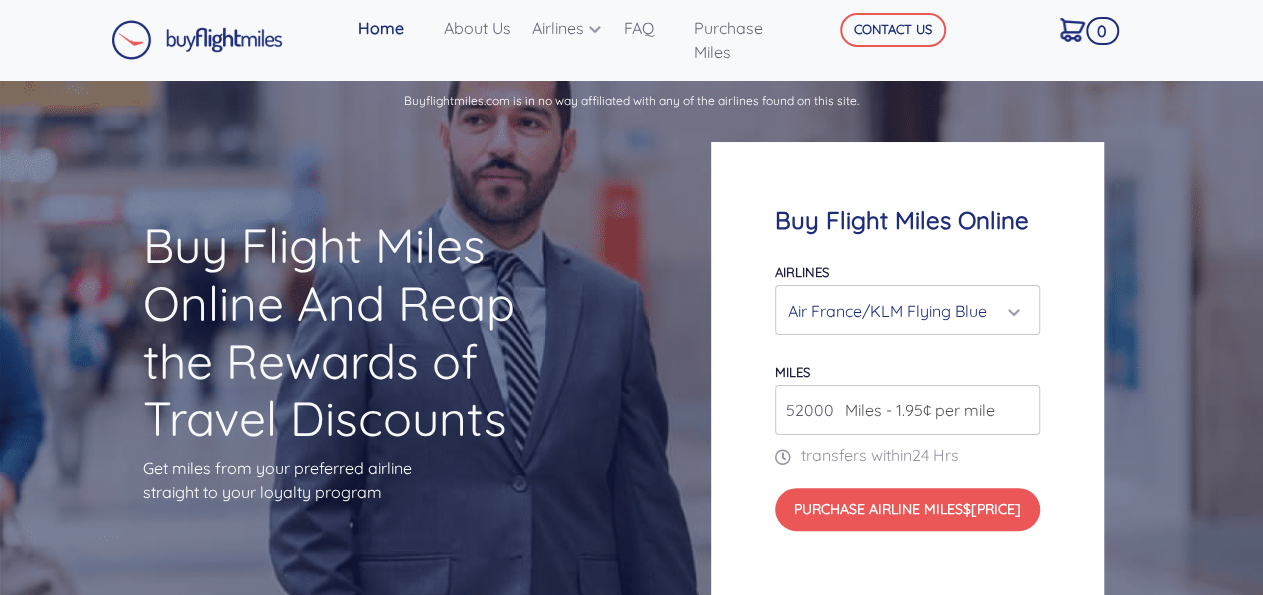 click on "52000" at bounding box center (907, 410) 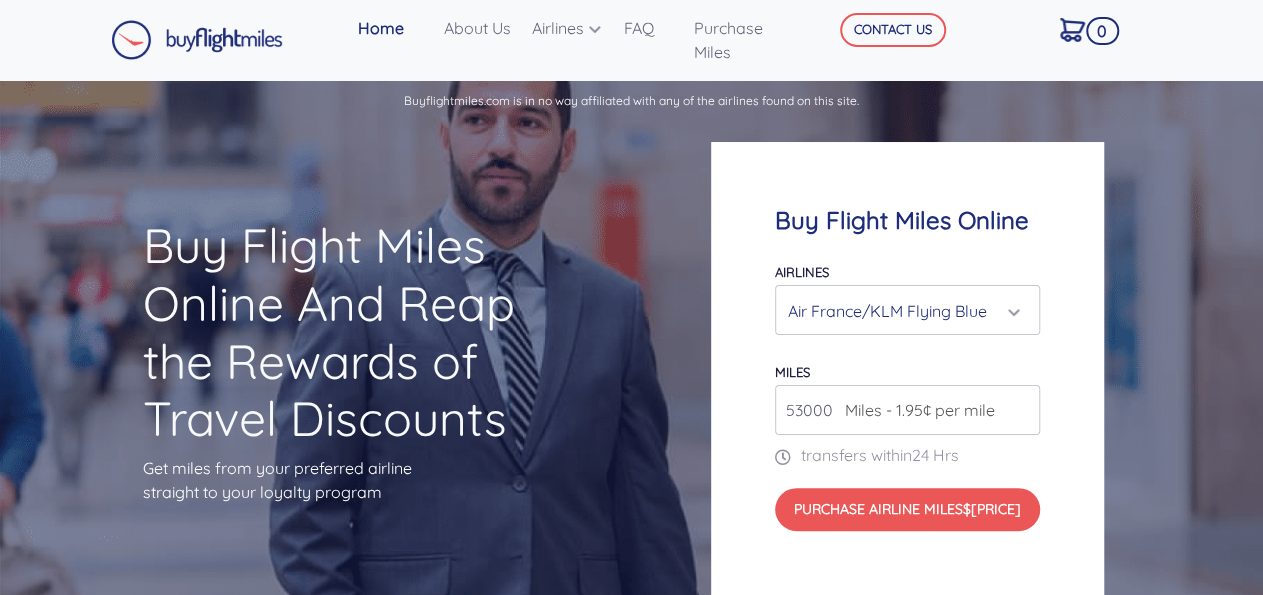 click on "53000" at bounding box center (907, 410) 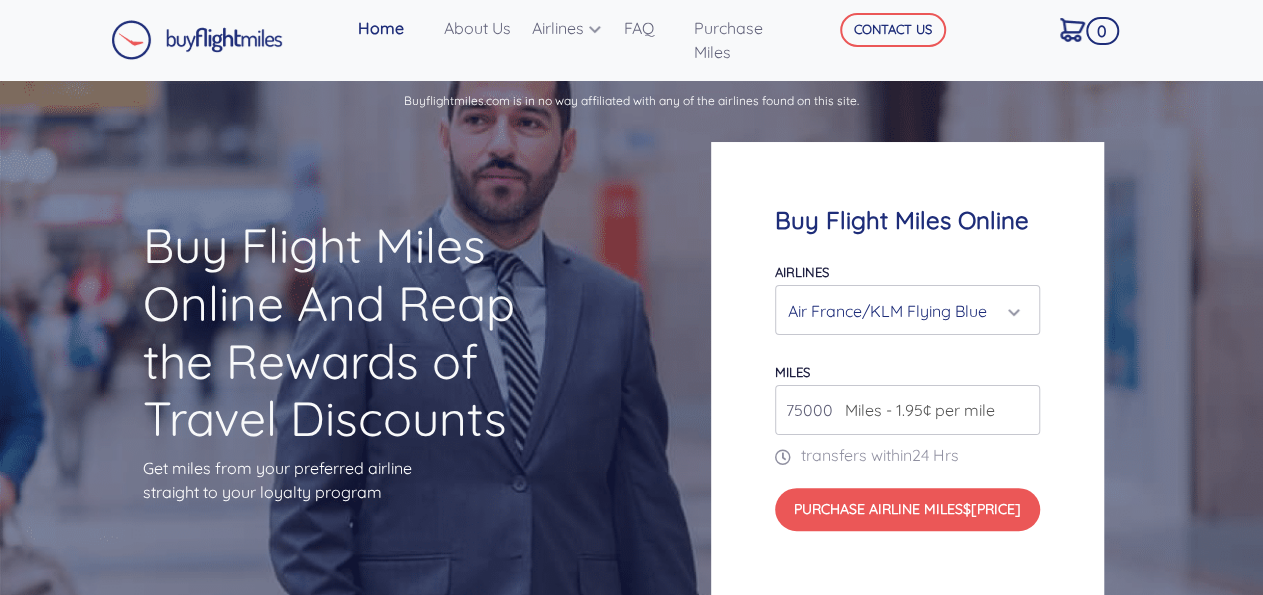 click on "75000" at bounding box center [907, 410] 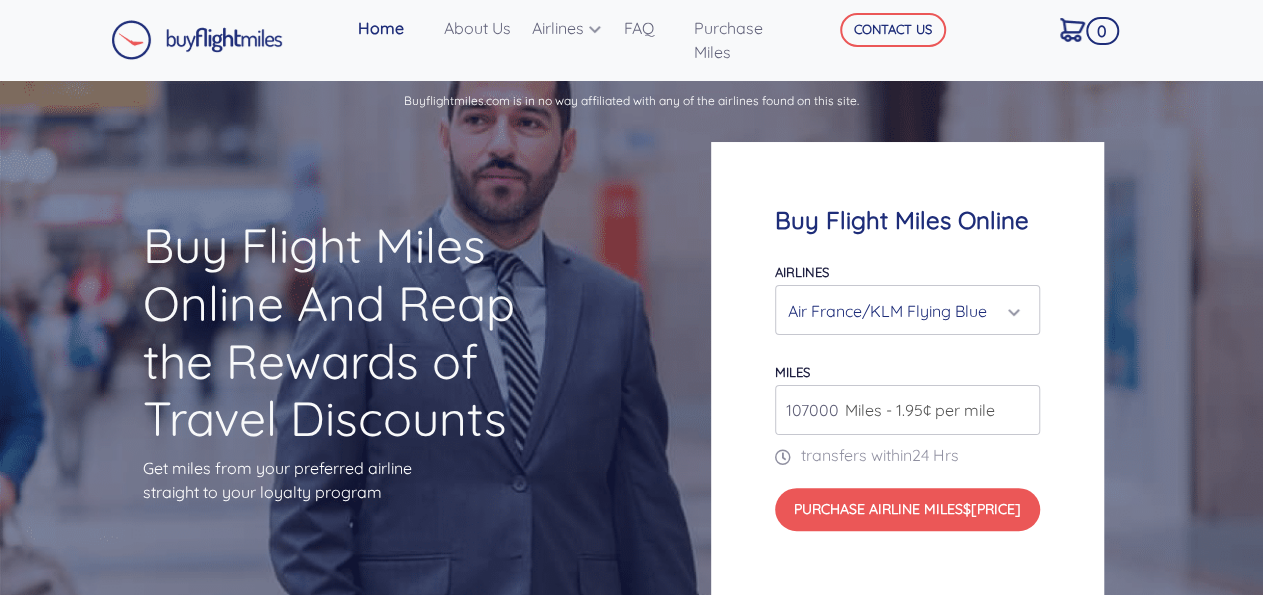 click on "107000" at bounding box center [907, 410] 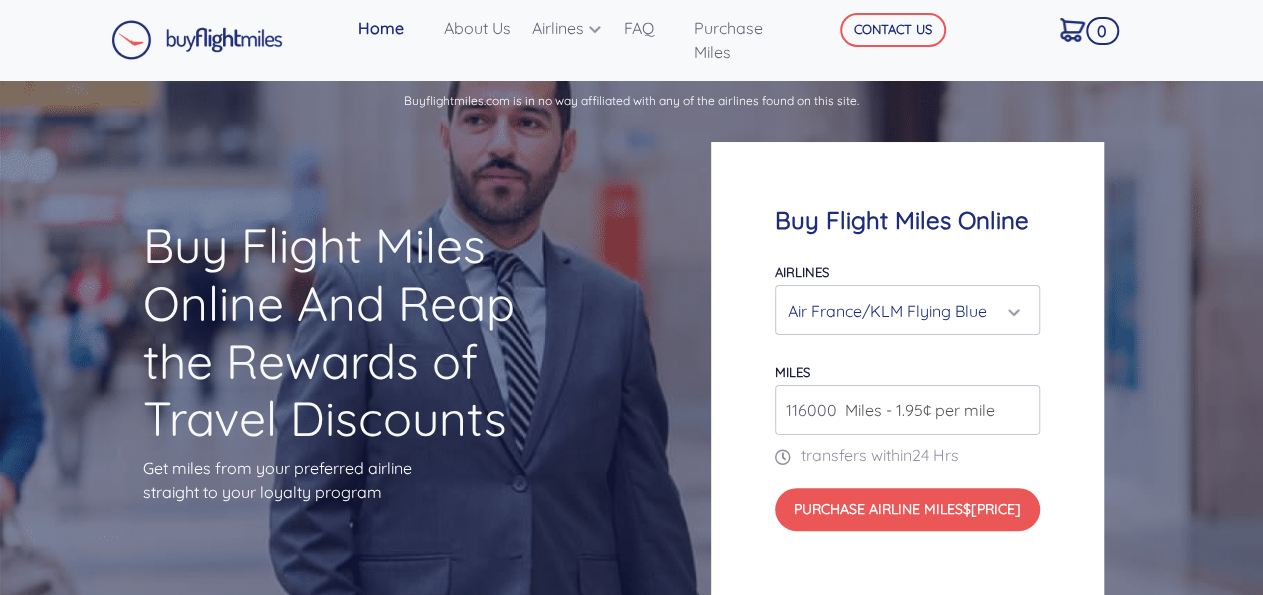 click on "116000" at bounding box center [907, 410] 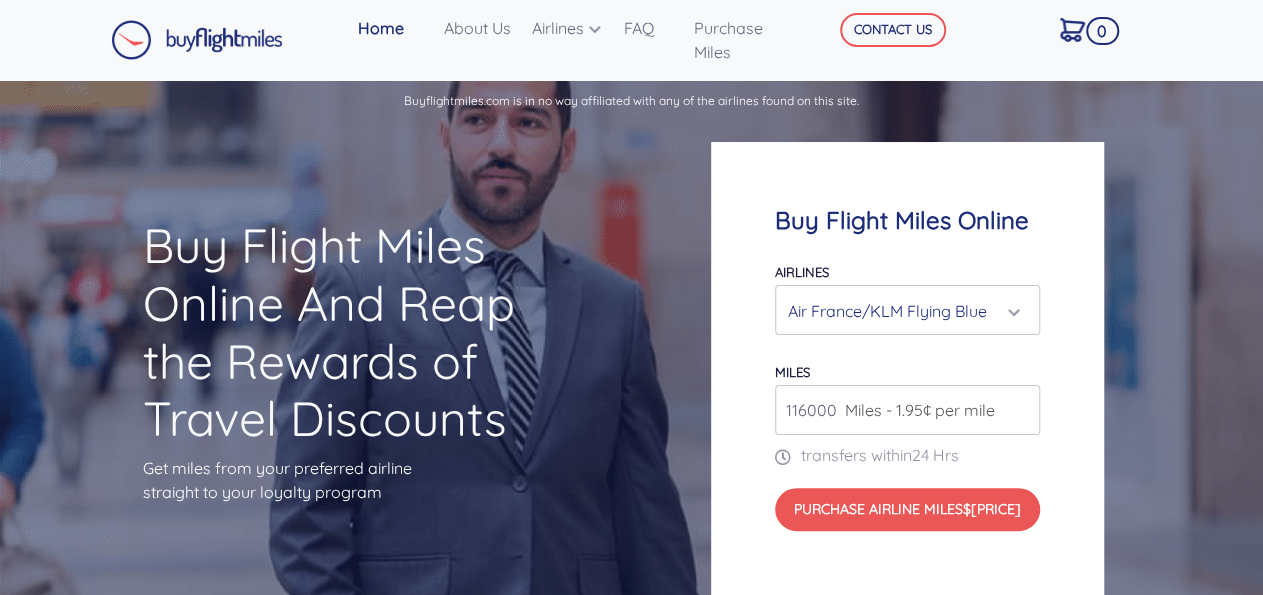 click on "199000" at bounding box center [907, 410] 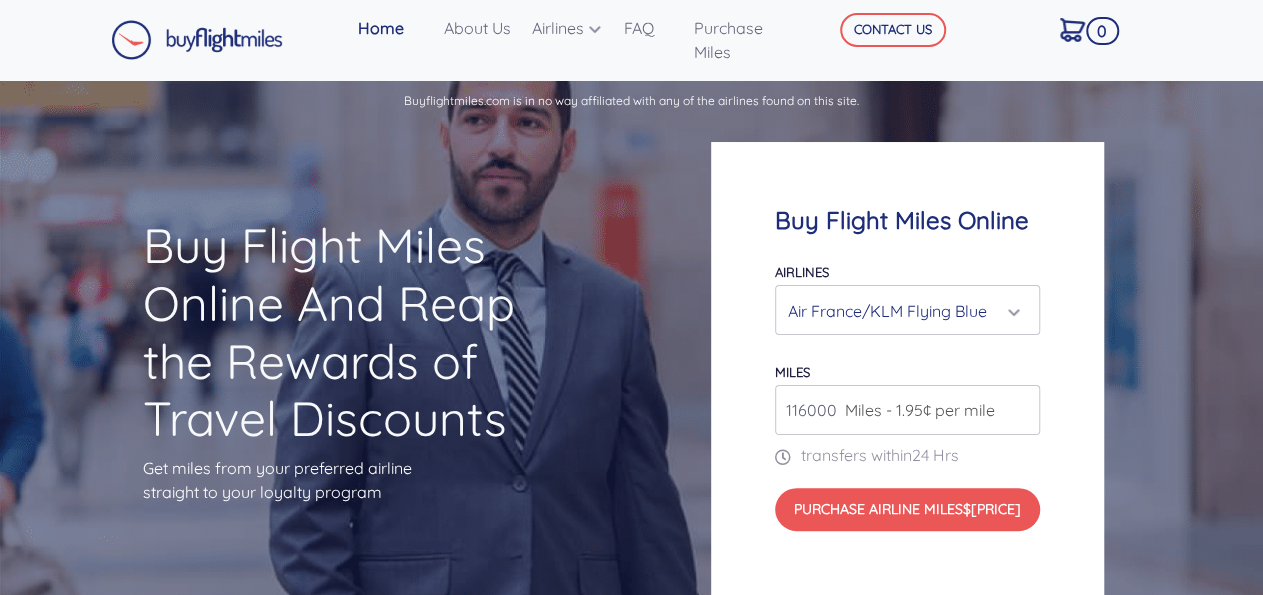 click on "199000" at bounding box center [907, 410] 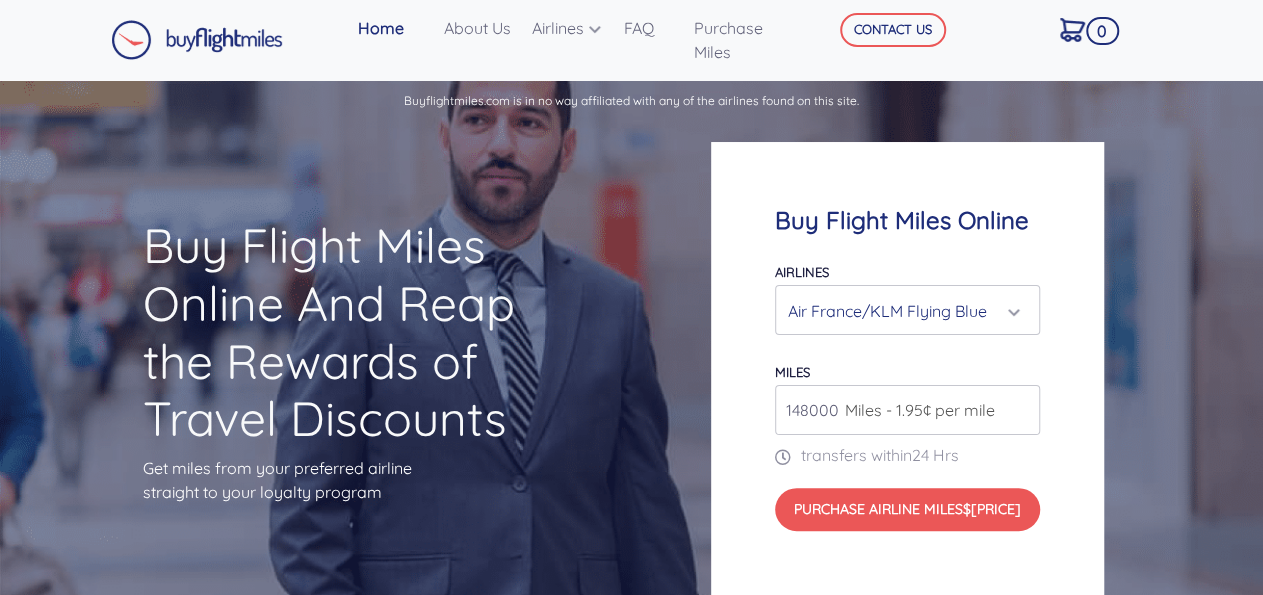 click on "148000" at bounding box center (907, 410) 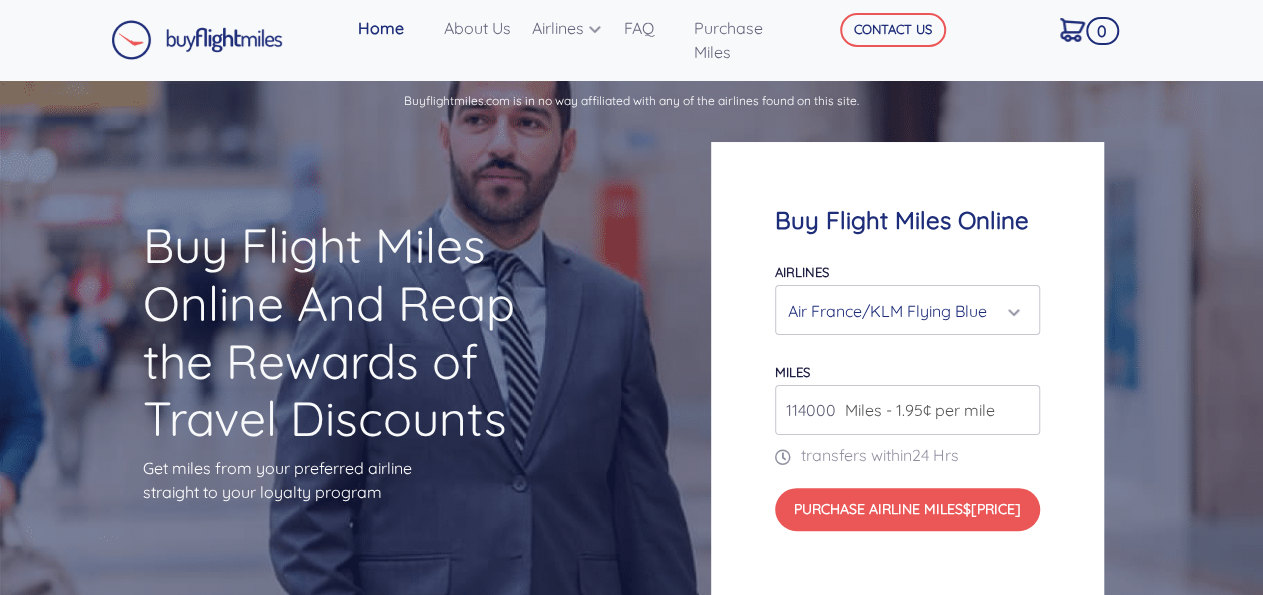 click on "114000" at bounding box center (907, 410) 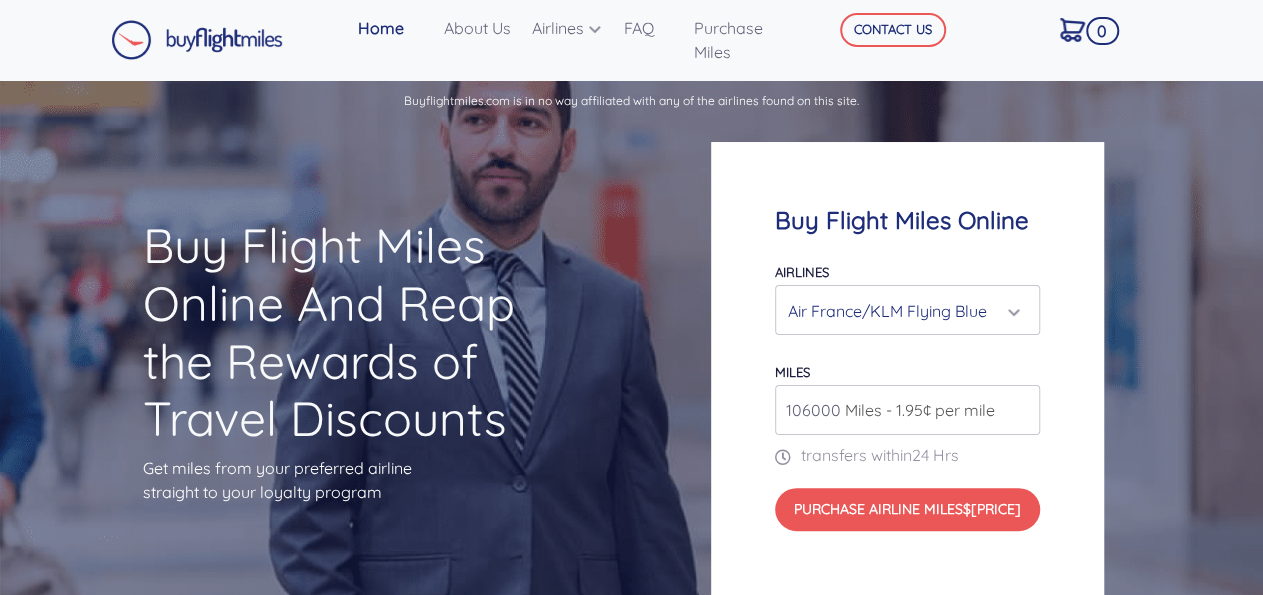 click on "106000" at bounding box center (907, 410) 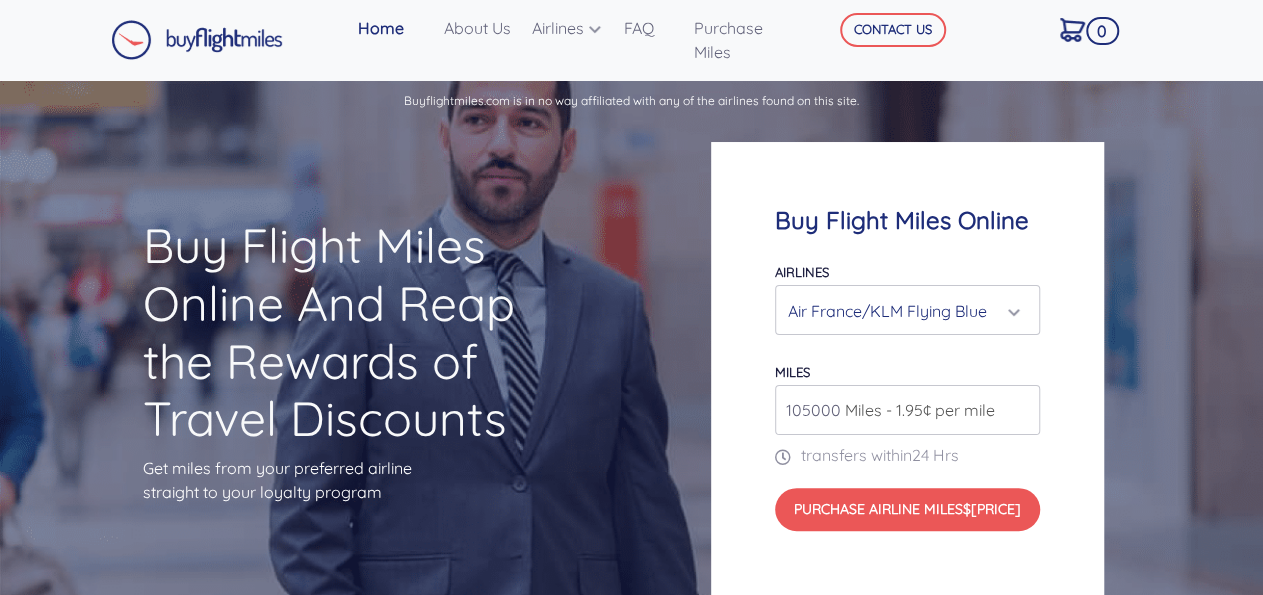 click on "105000" at bounding box center (907, 410) 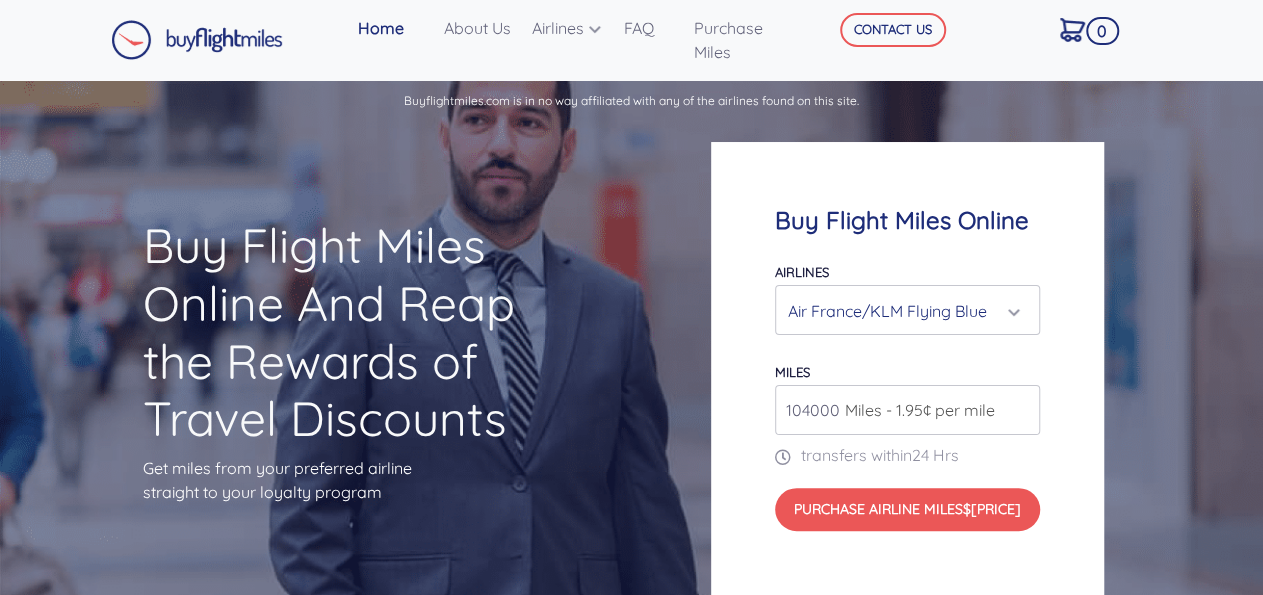 click on "104000" at bounding box center (907, 410) 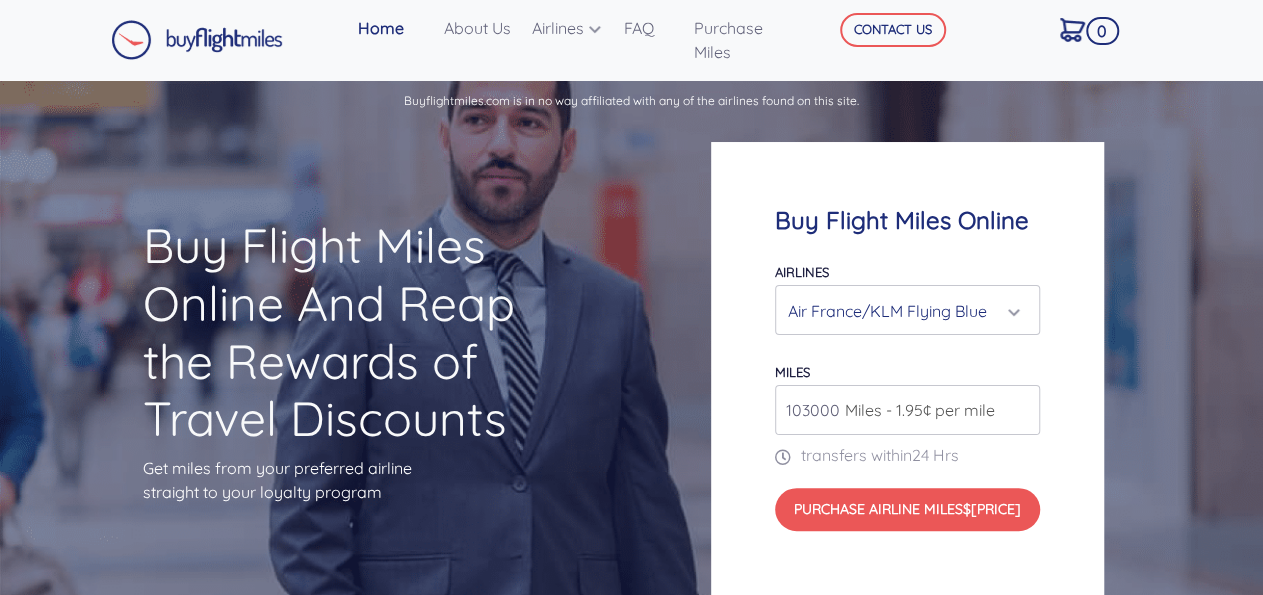 click on "103000" at bounding box center [907, 410] 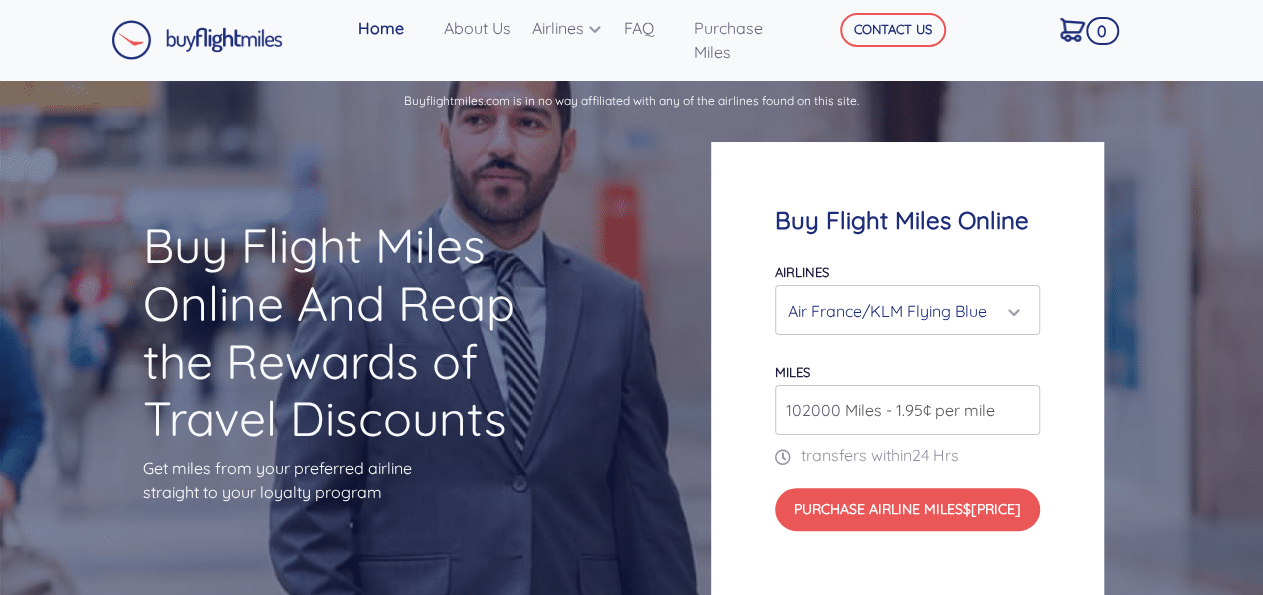 click on "102000" at bounding box center [907, 410] 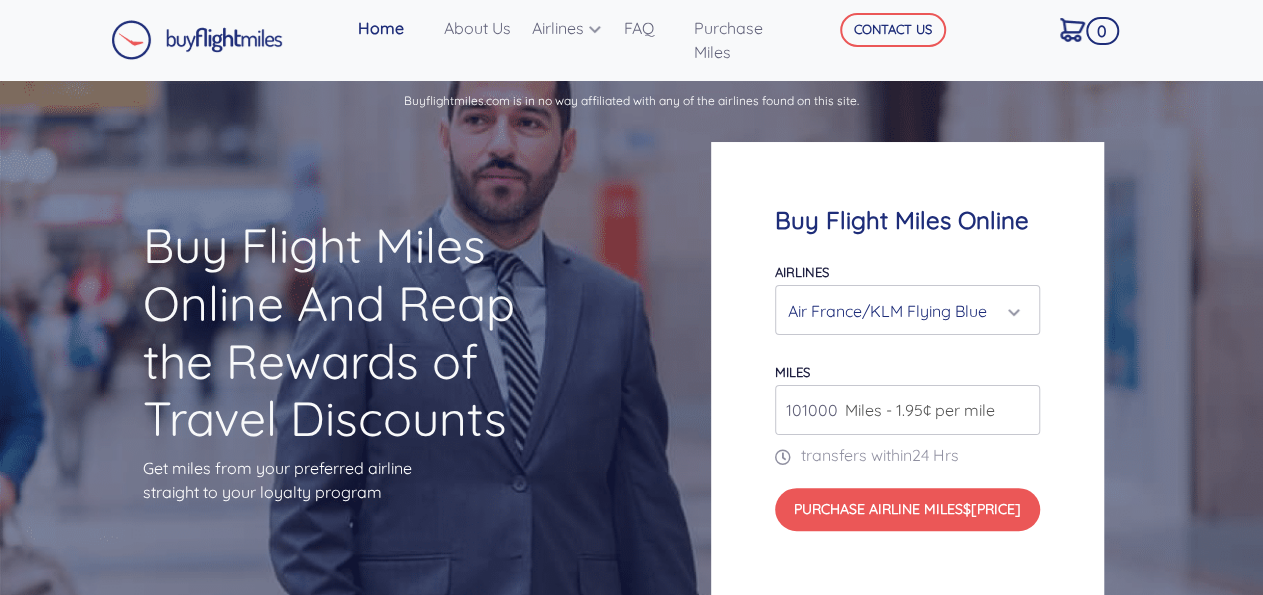 click on "101000" at bounding box center (907, 410) 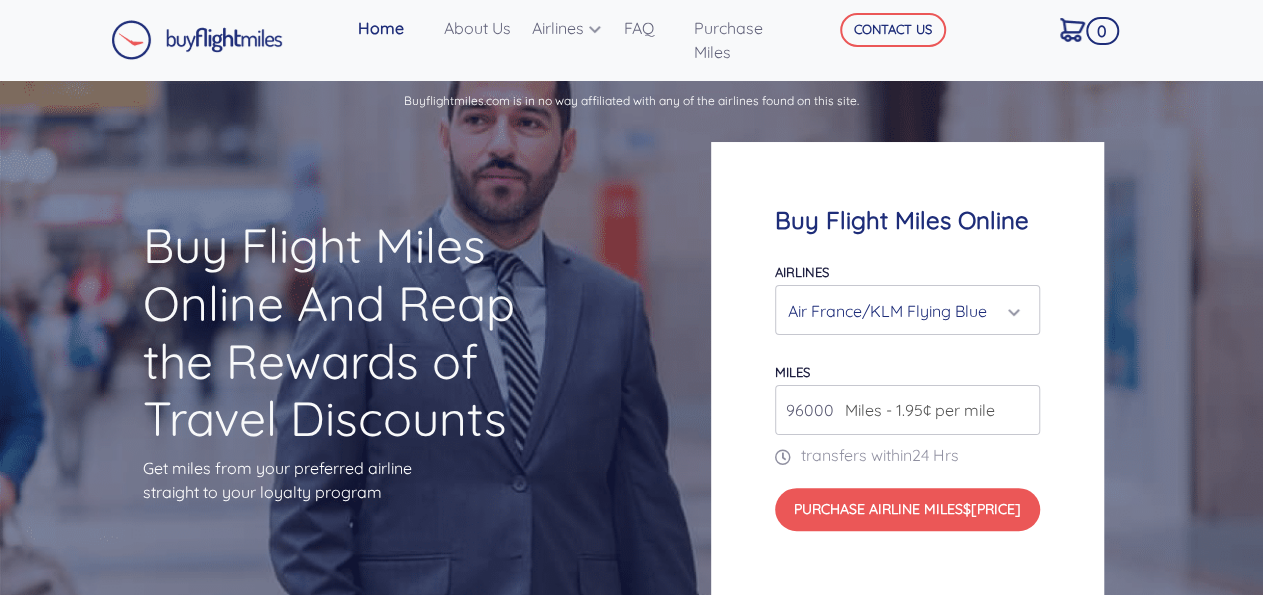click on "96000" at bounding box center [907, 410] 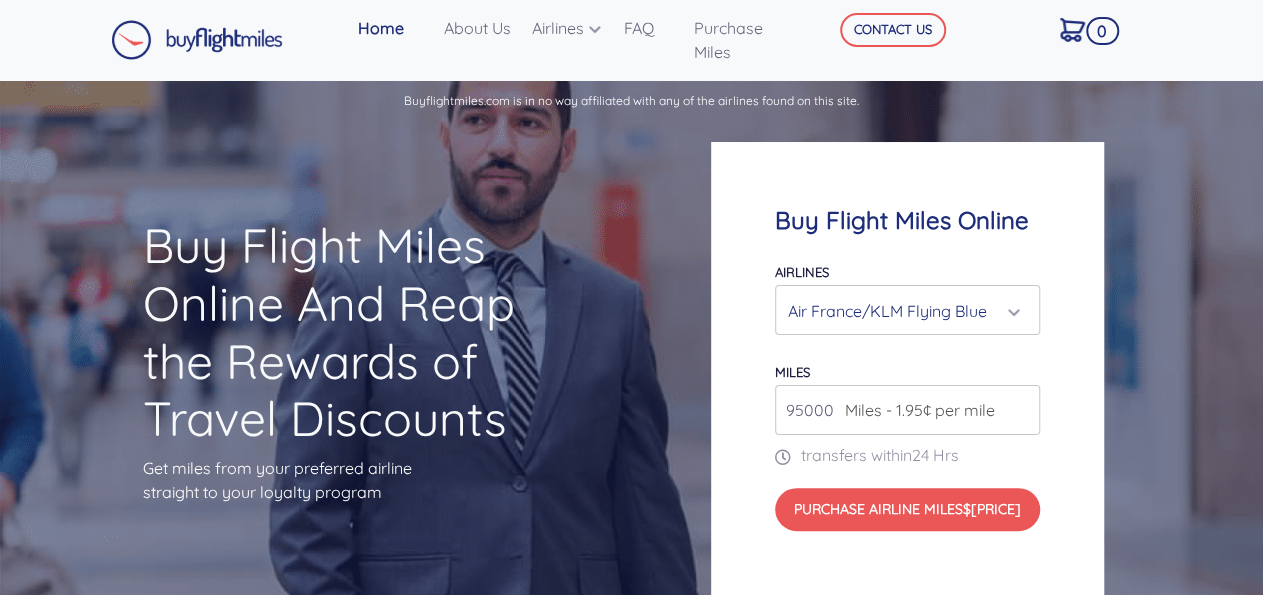 click on "95000" at bounding box center (907, 410) 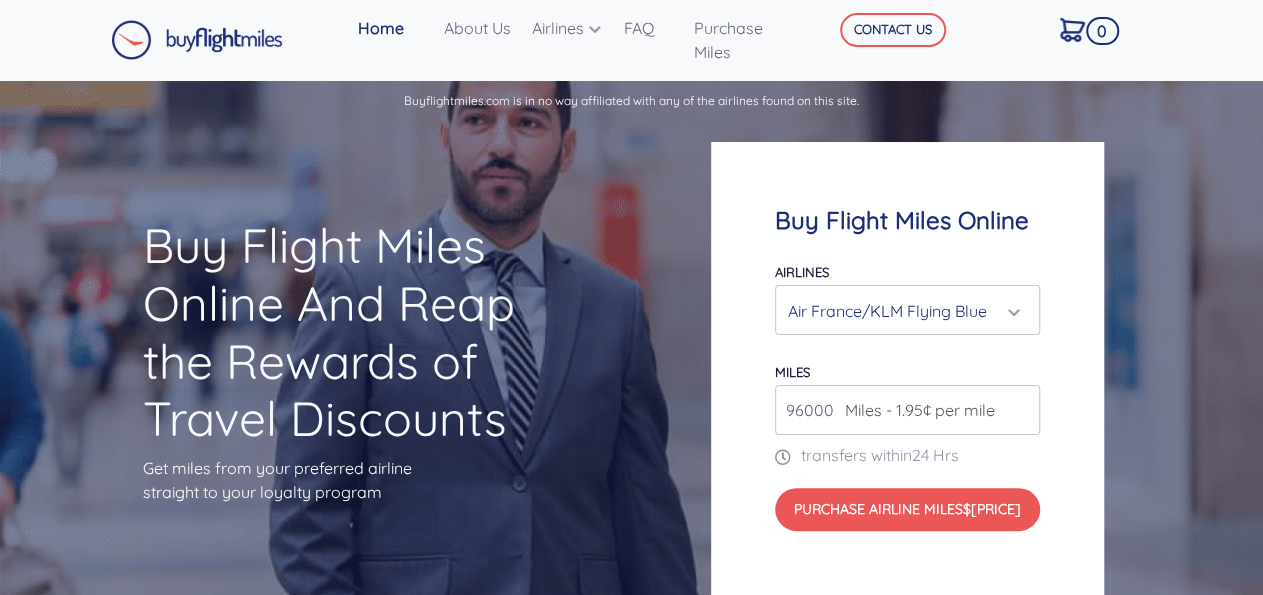 click on "96000" at bounding box center [907, 410] 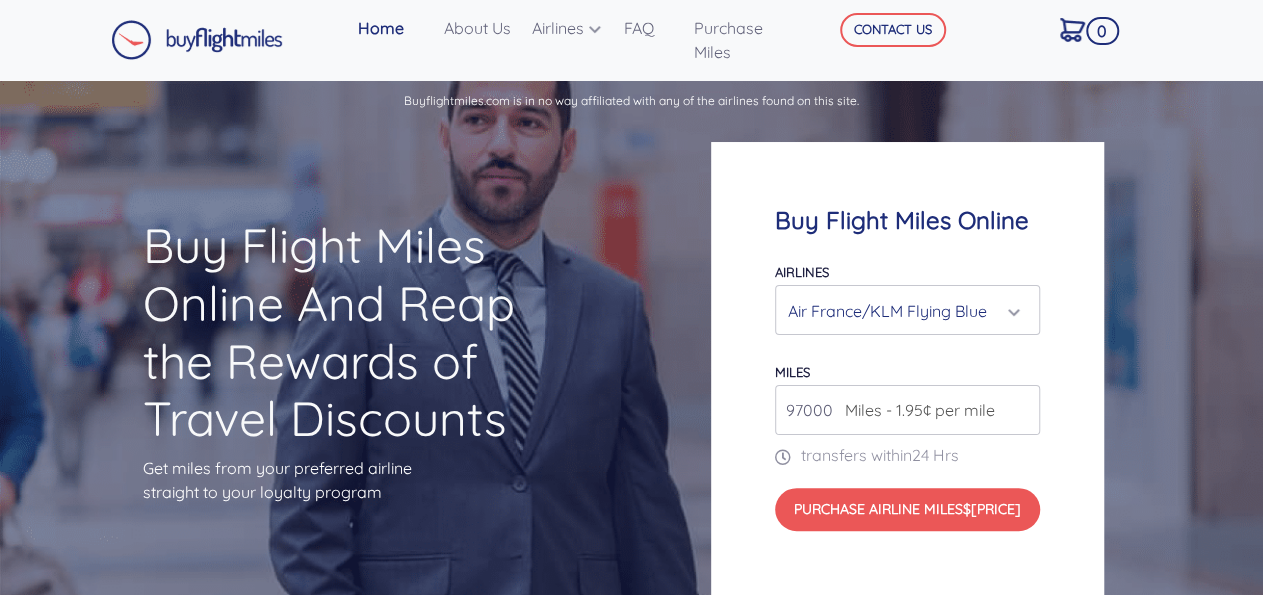 click on "97000" at bounding box center (907, 410) 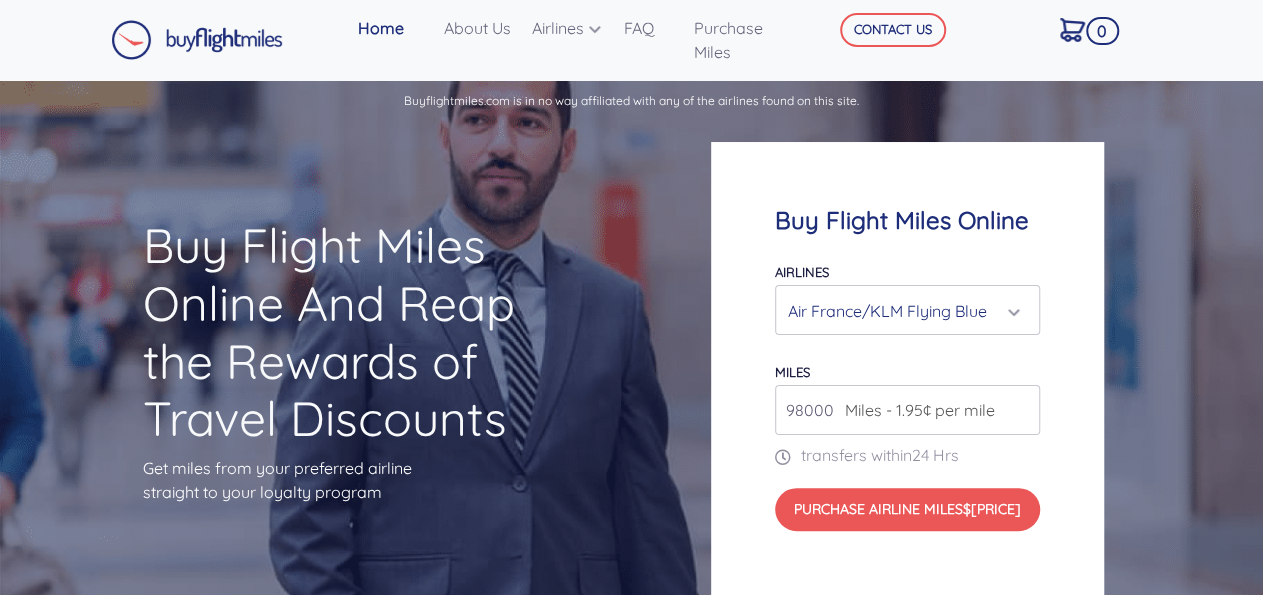 click on "98000" at bounding box center [907, 410] 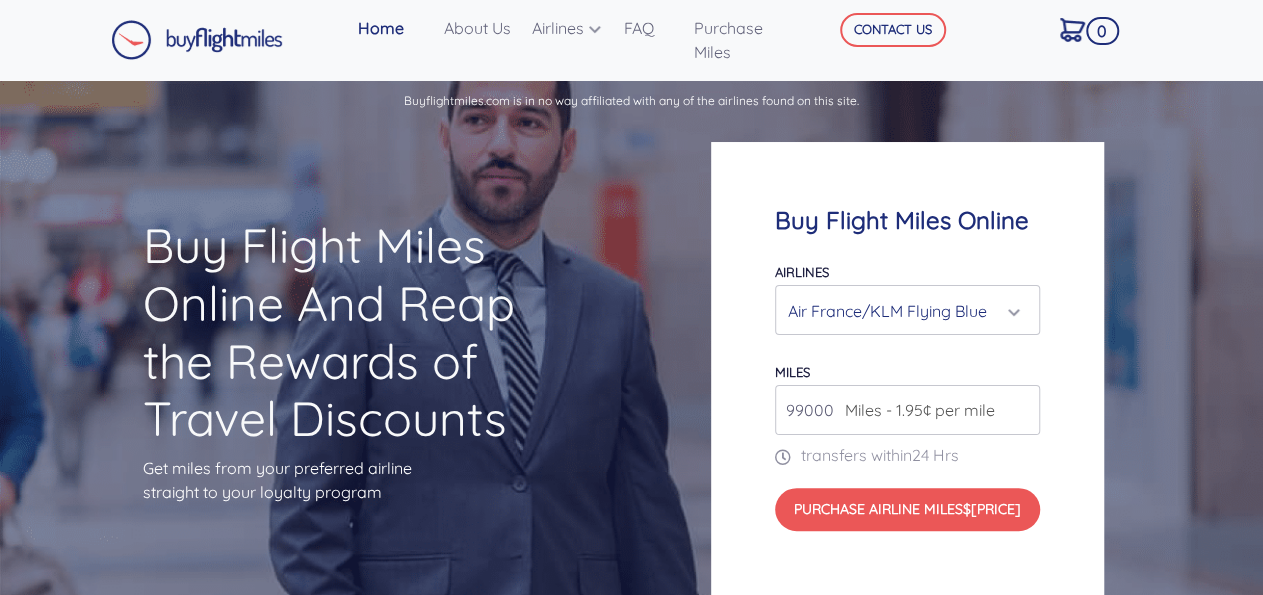 click on "99000" at bounding box center [907, 410] 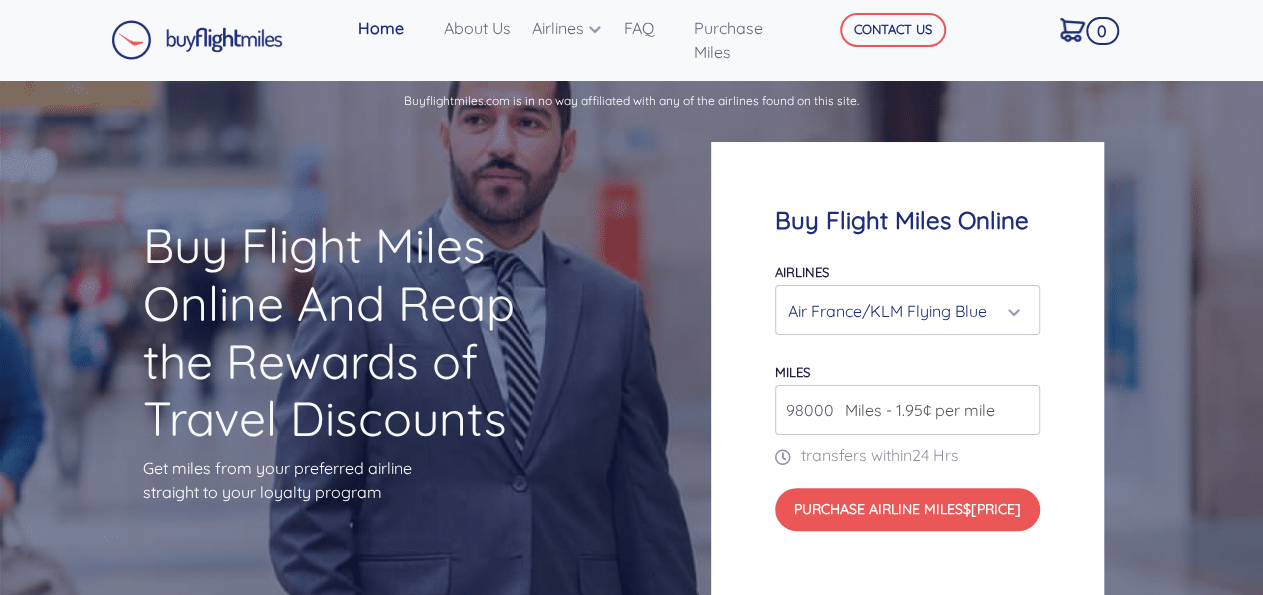 click on "98000" at bounding box center (907, 410) 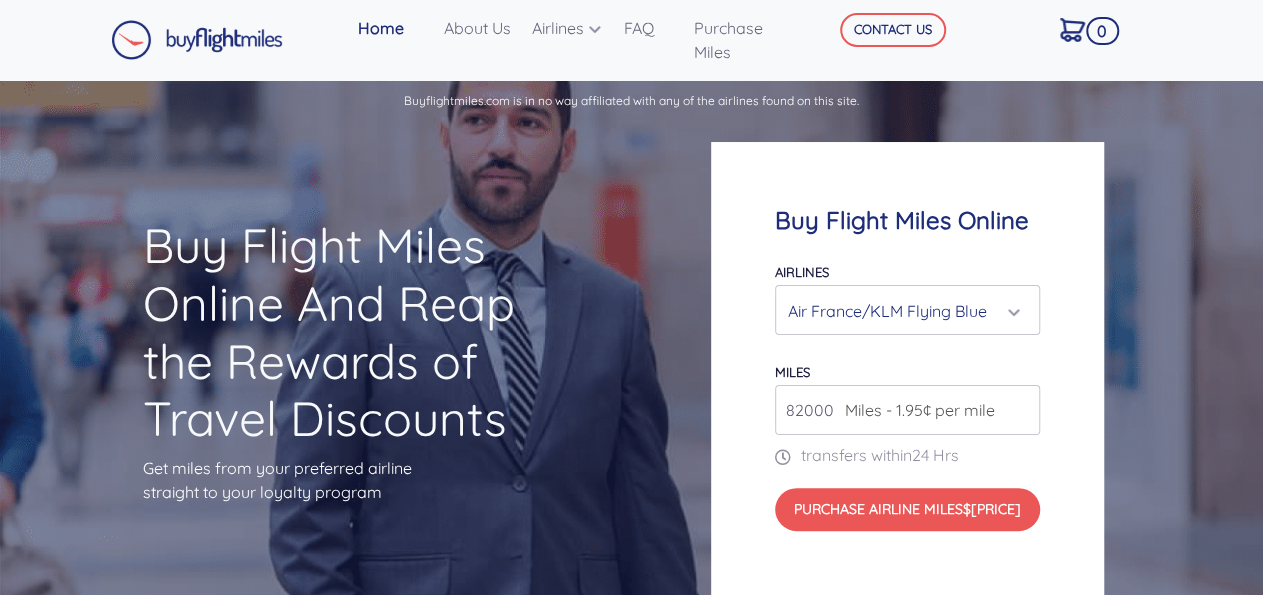 click on "82000" at bounding box center (907, 410) 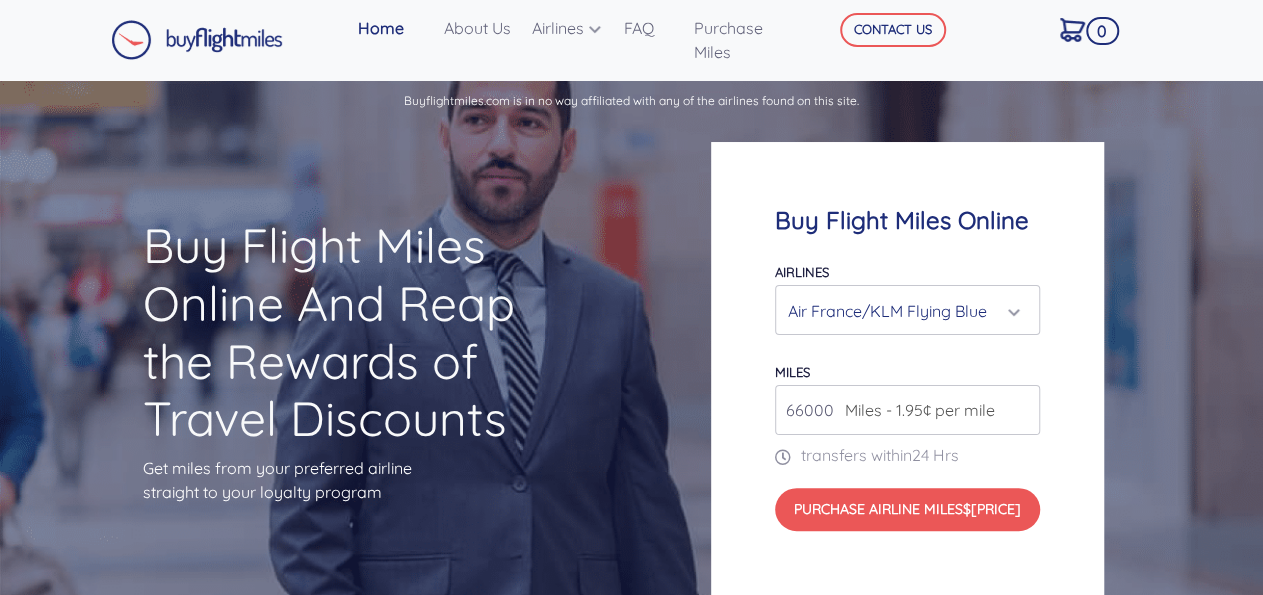 click on "66000" at bounding box center [907, 410] 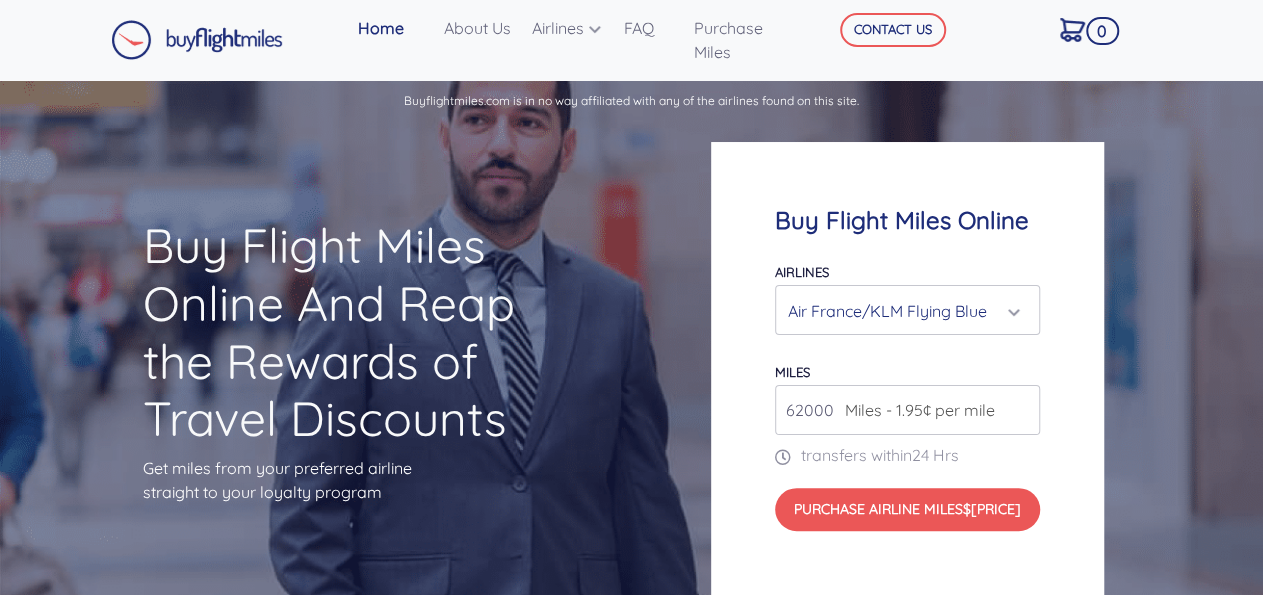 click on "62000" at bounding box center [907, 410] 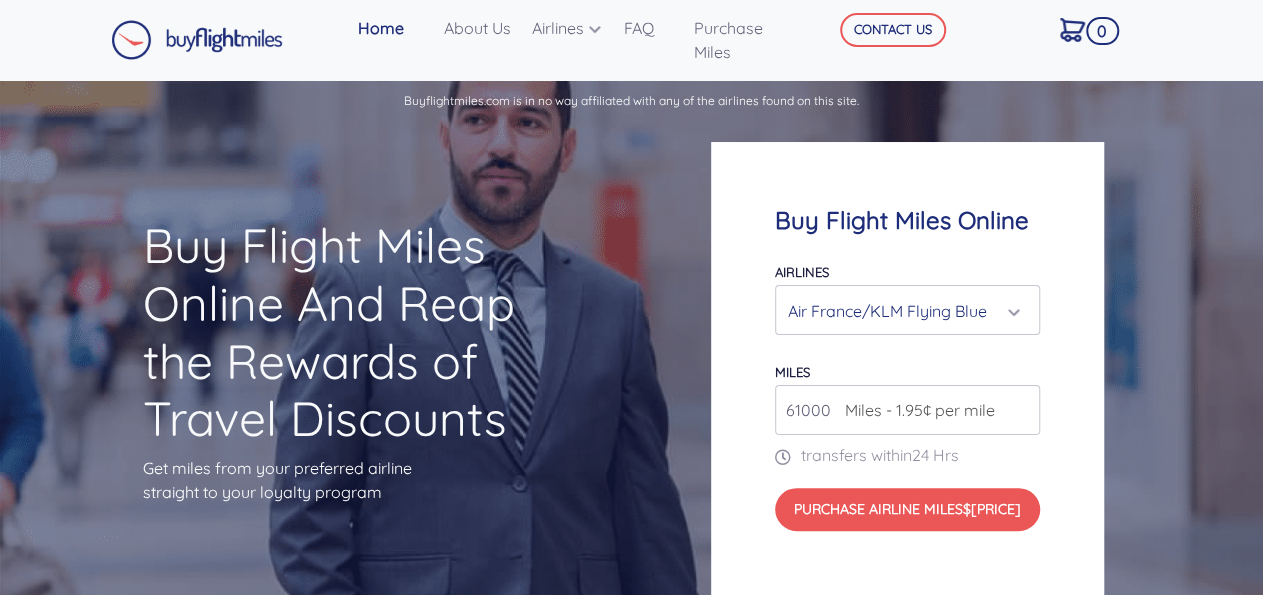 click on "61000" at bounding box center (907, 410) 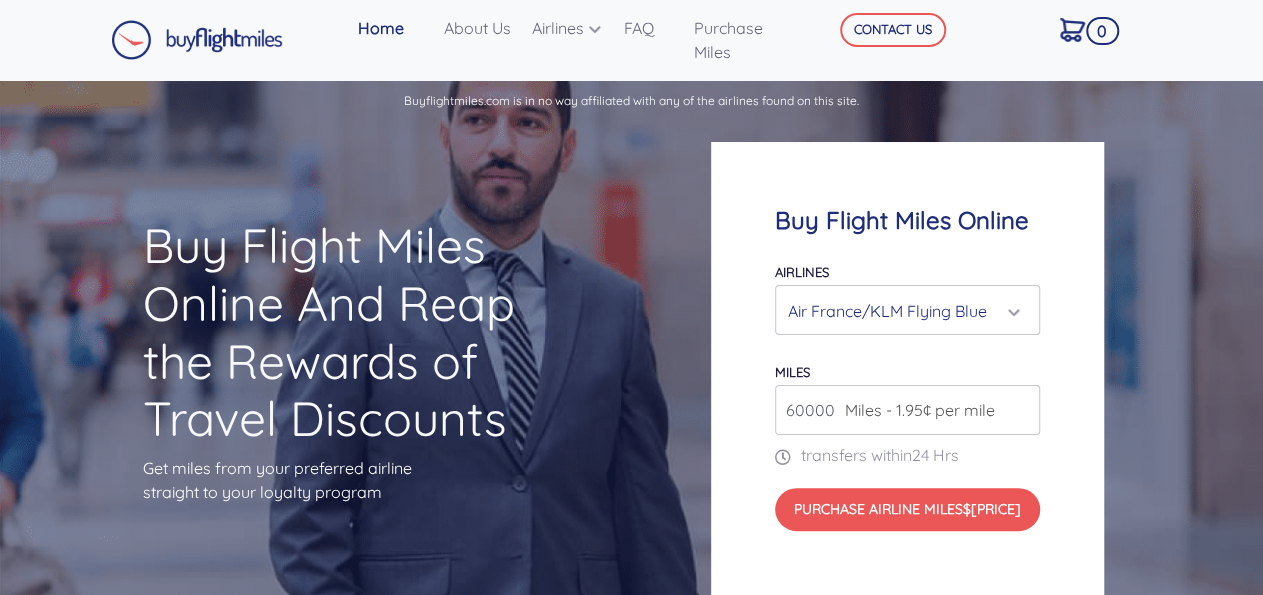 click on "60000" at bounding box center (907, 410) 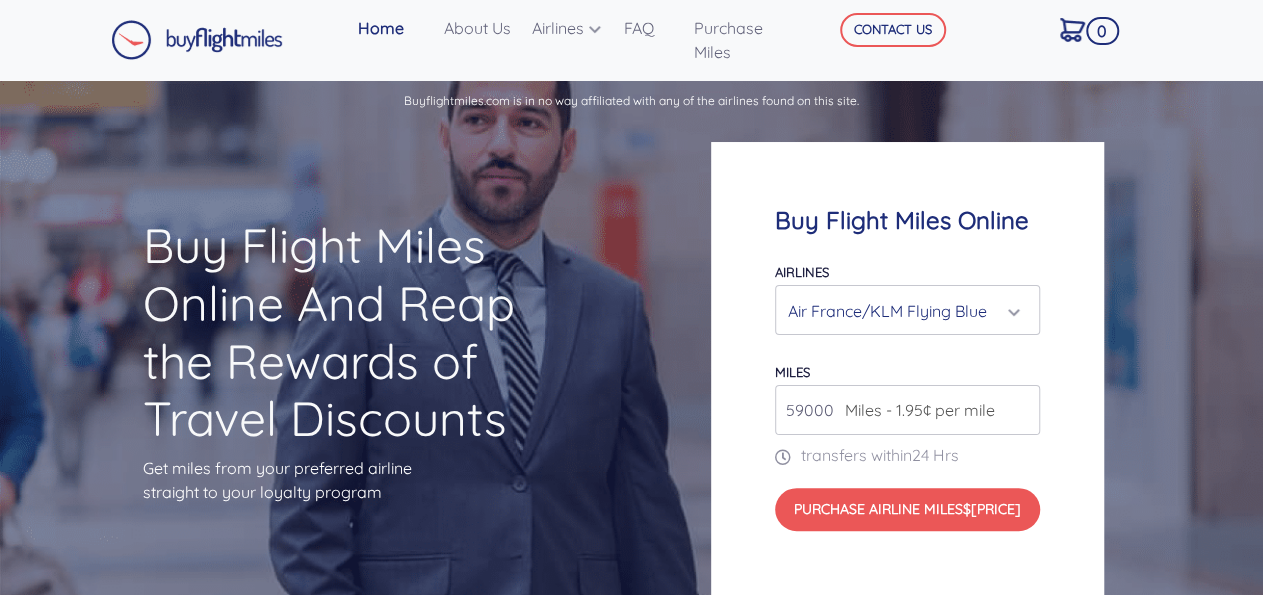 click on "59000" at bounding box center [907, 410] 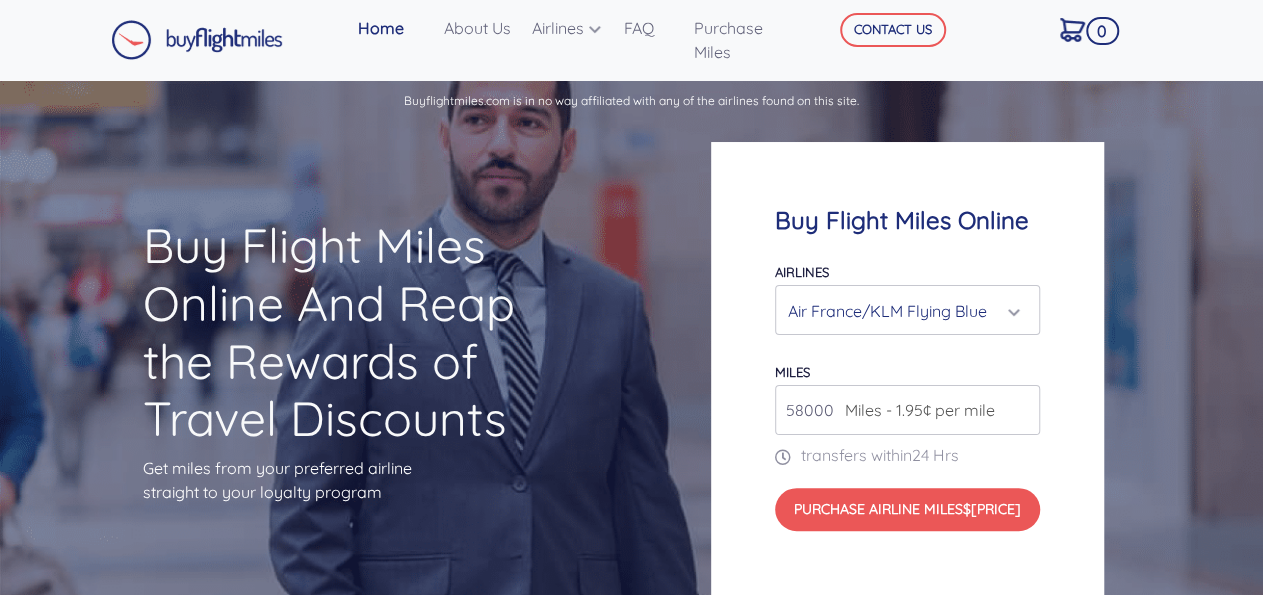 click on "58000" at bounding box center (907, 410) 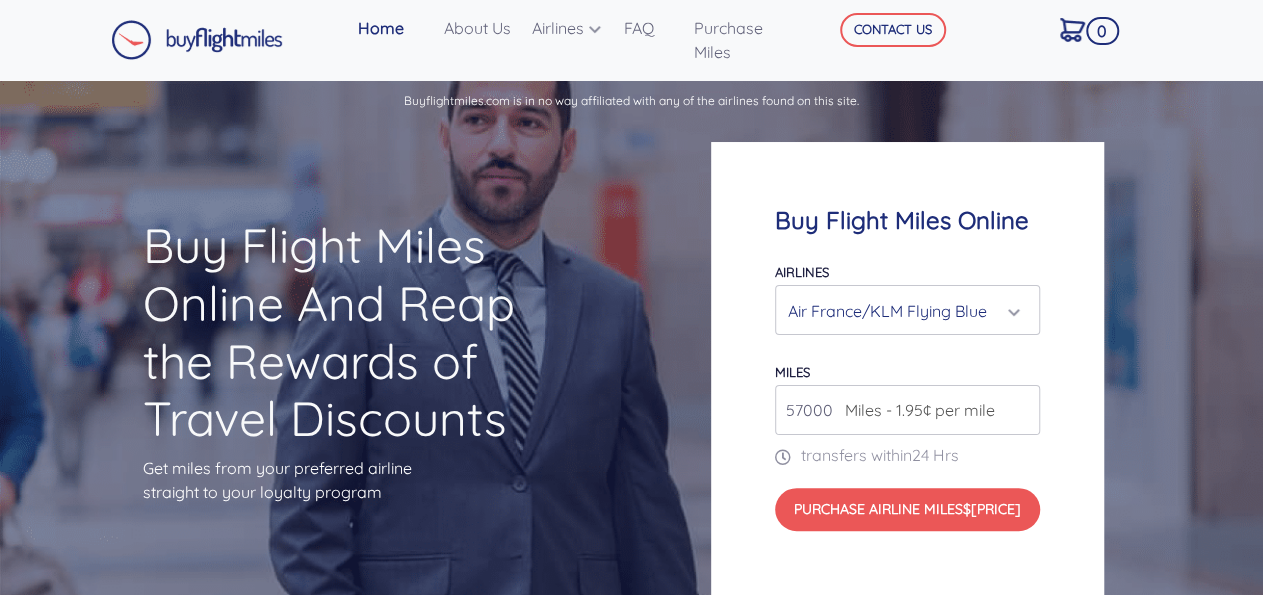 click on "57000" at bounding box center (907, 410) 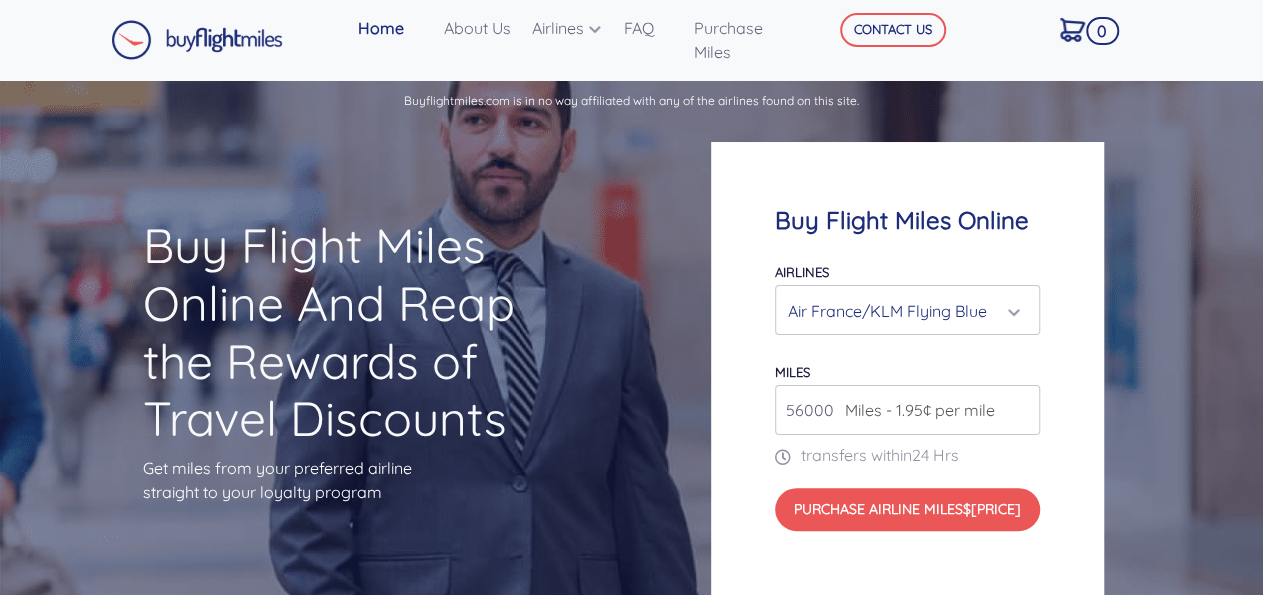 click on "56000" at bounding box center (907, 410) 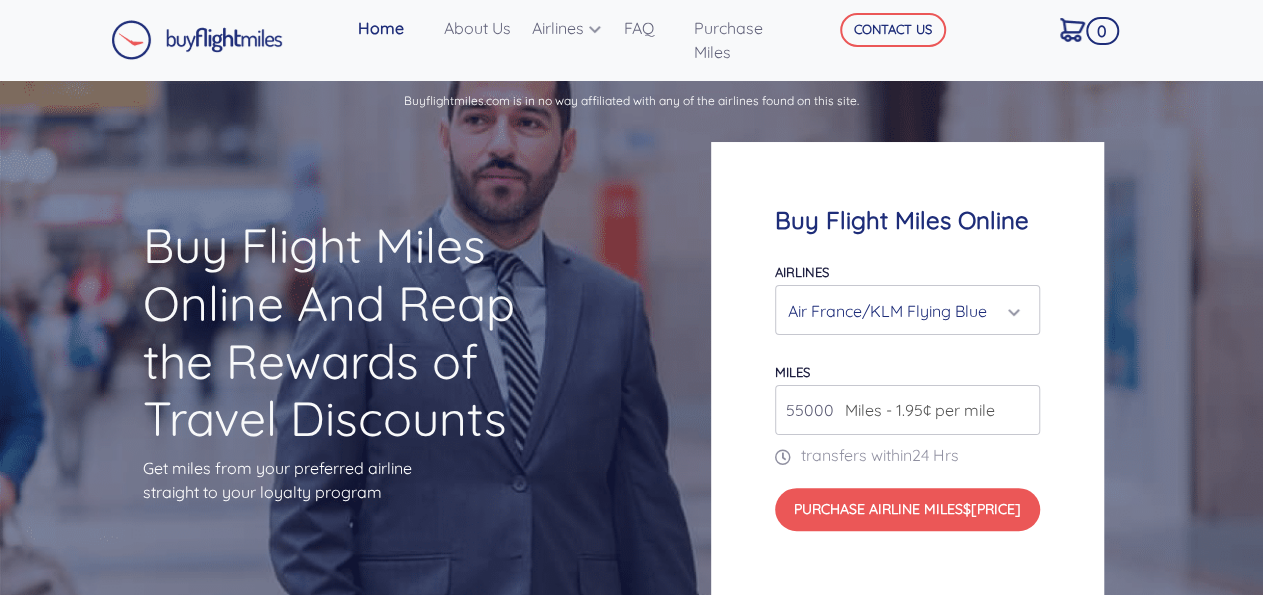 click on "55000" at bounding box center [907, 410] 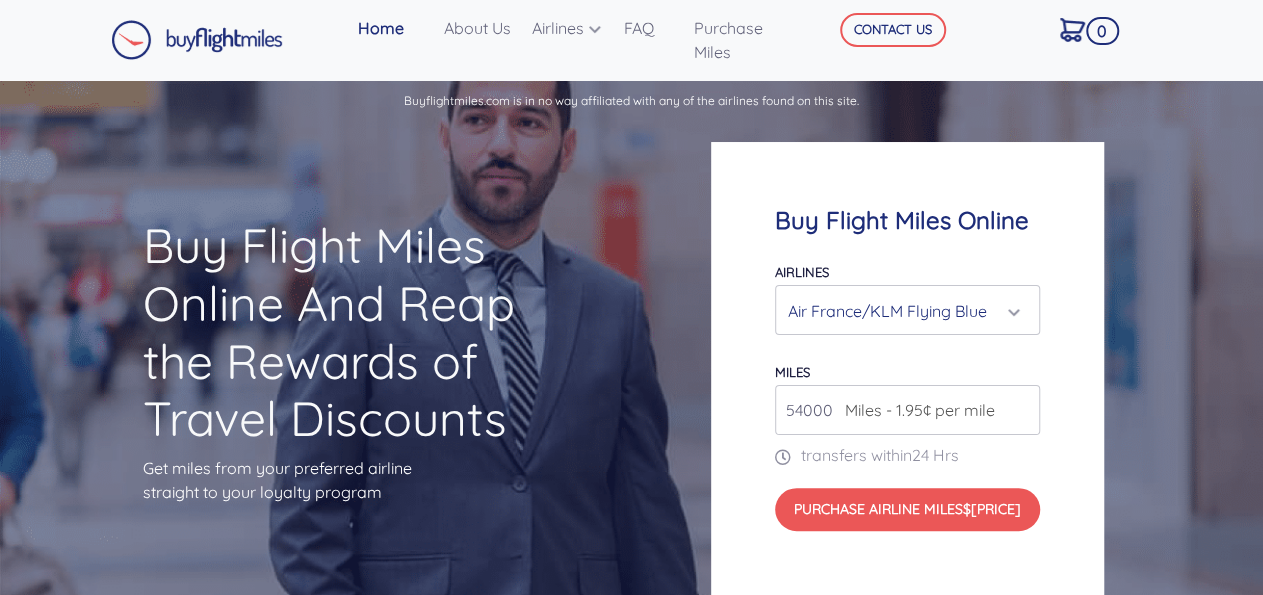 click on "54000" at bounding box center (907, 410) 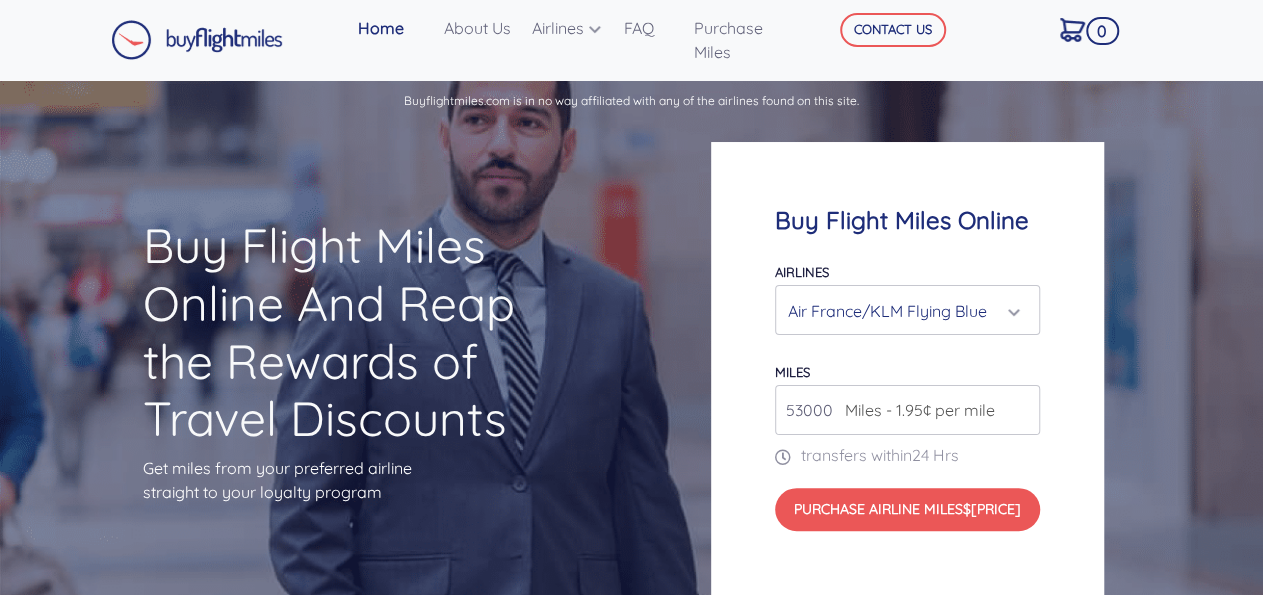 click on "53000" at bounding box center (907, 410) 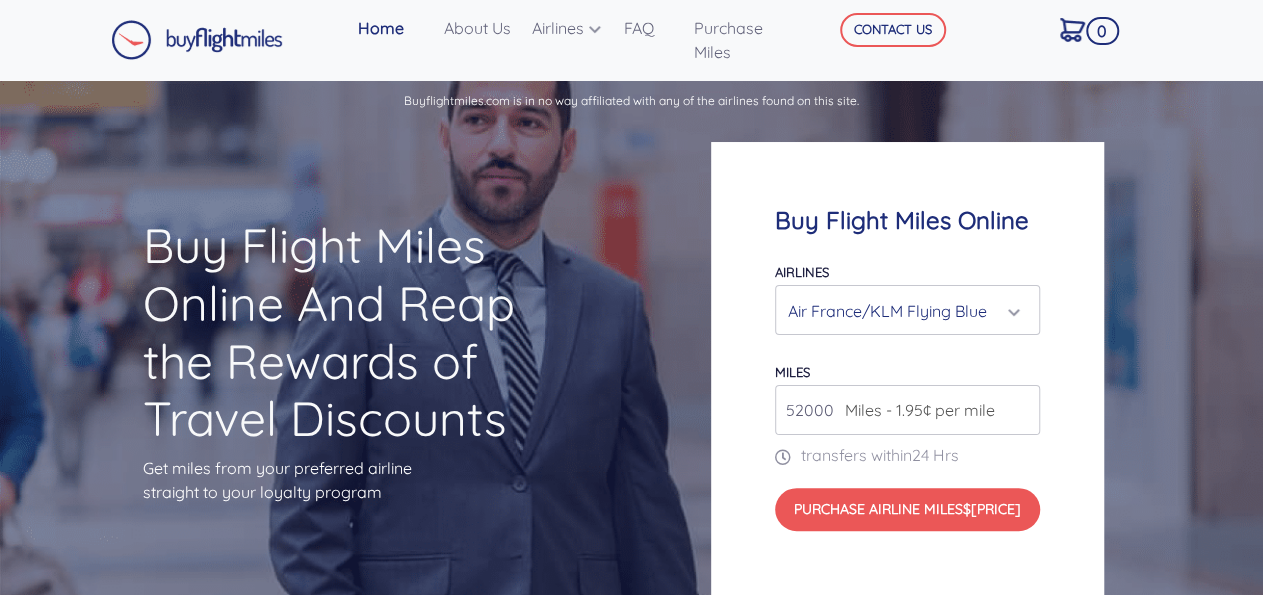 click on "52000" at bounding box center [907, 410] 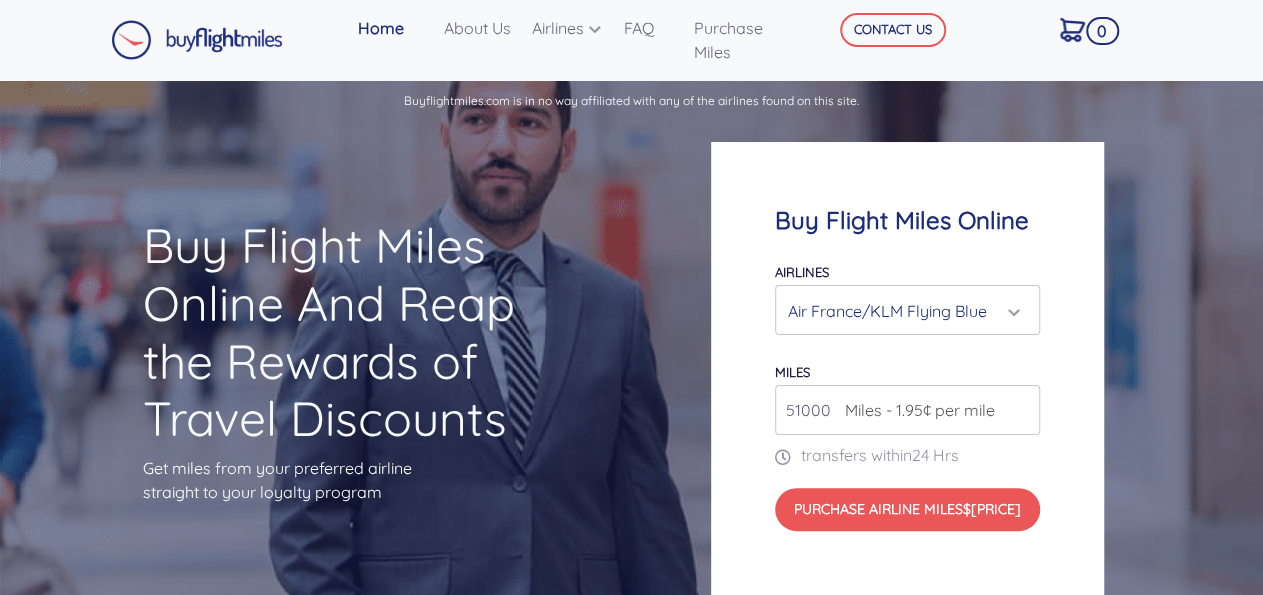 click on "51000" at bounding box center [907, 410] 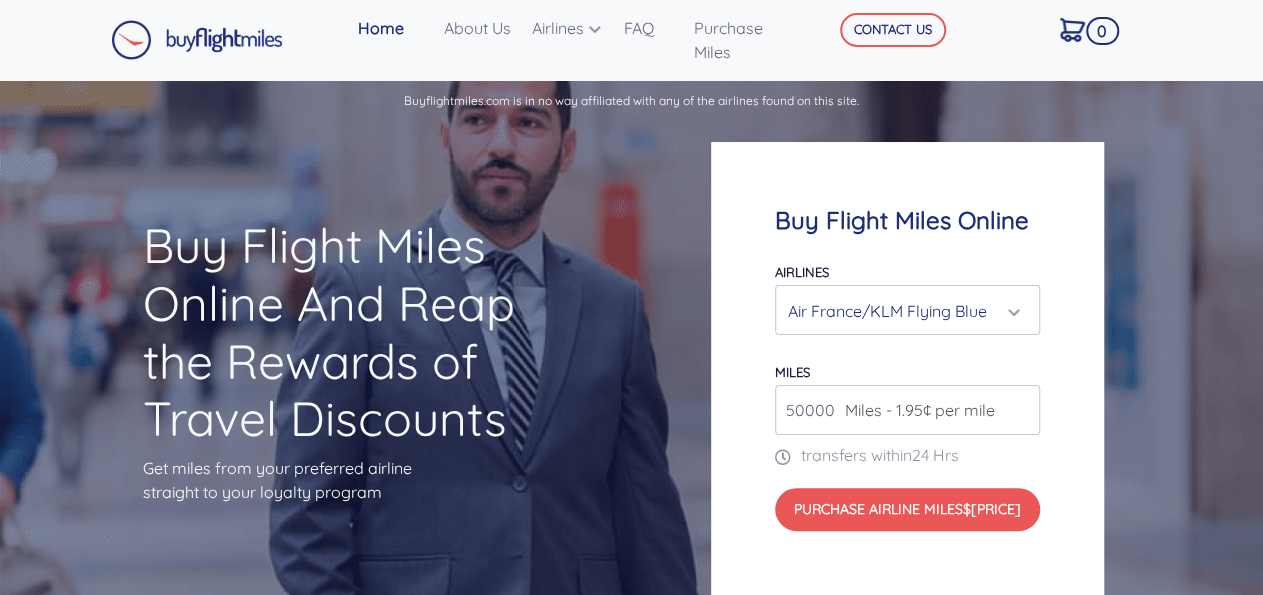 type on "50000" 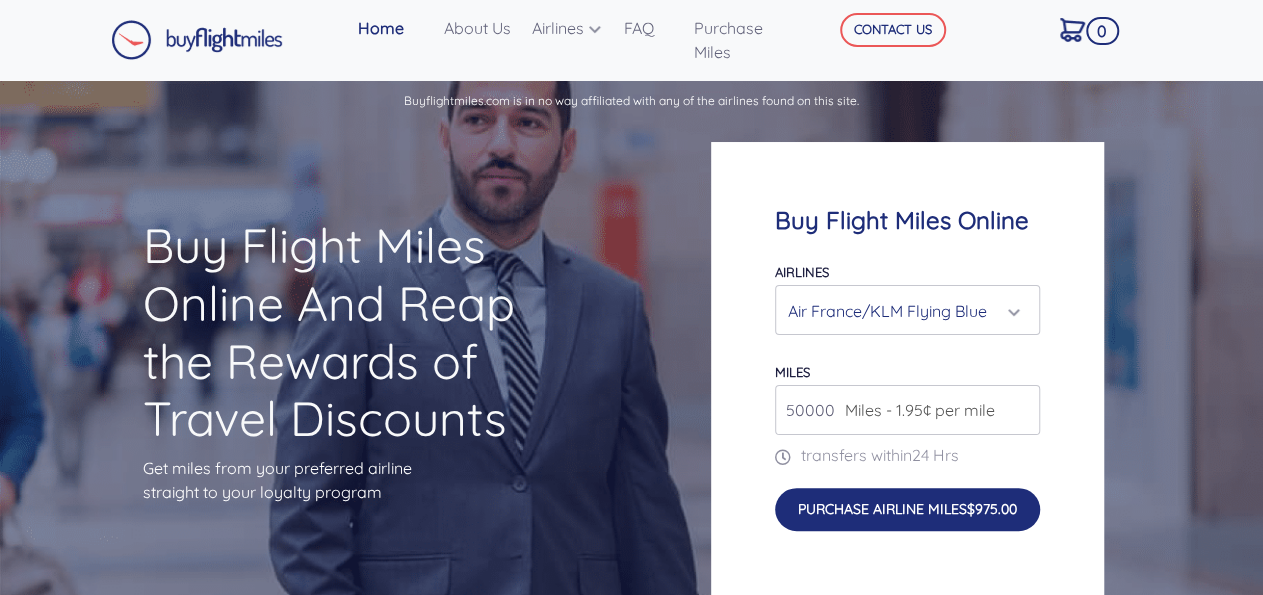 click on "Purchase Airline Miles     $975.00" at bounding box center (907, 509) 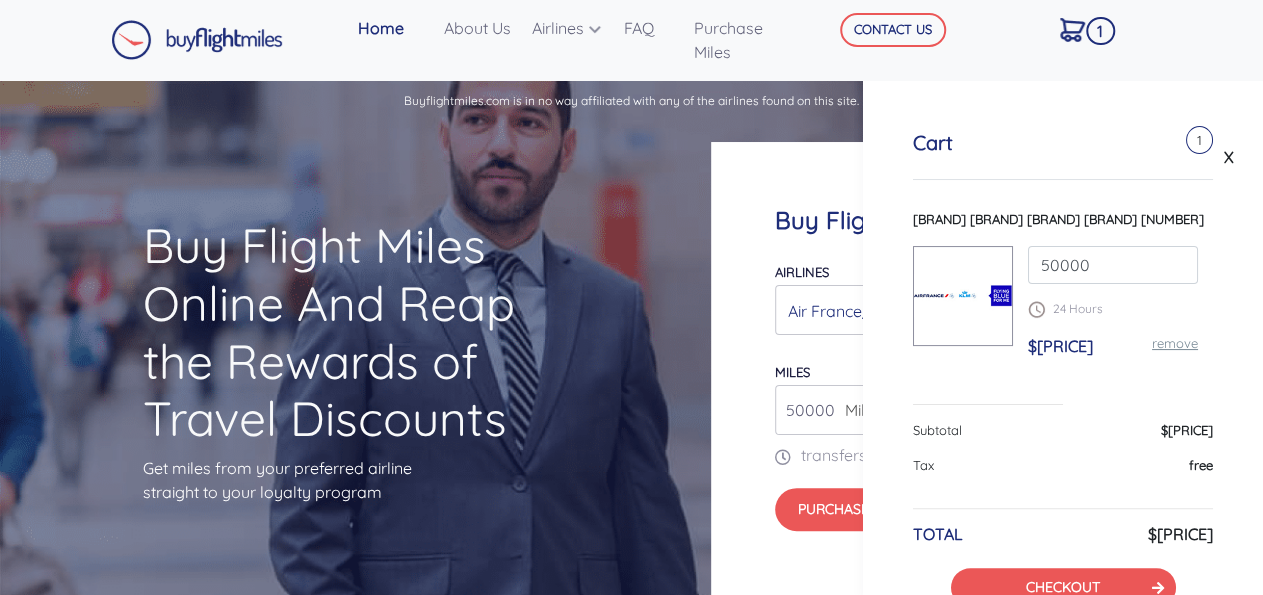 scroll, scrollTop: 105, scrollLeft: 0, axis: vertical 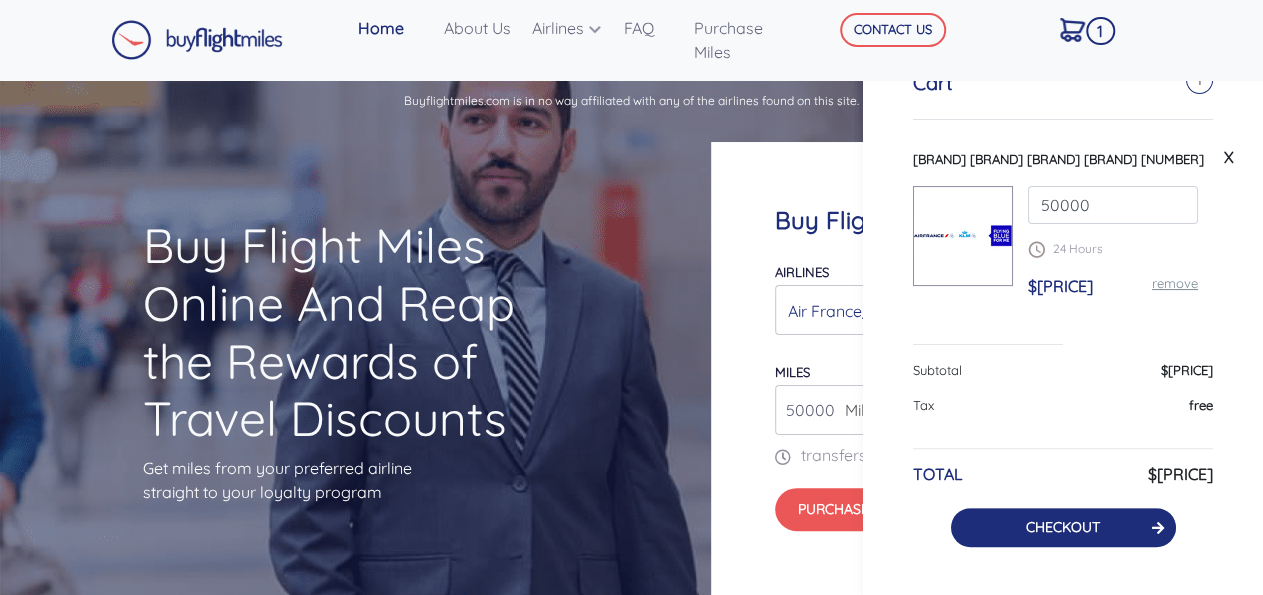 click on "CHECKOUT" at bounding box center (1063, 527) 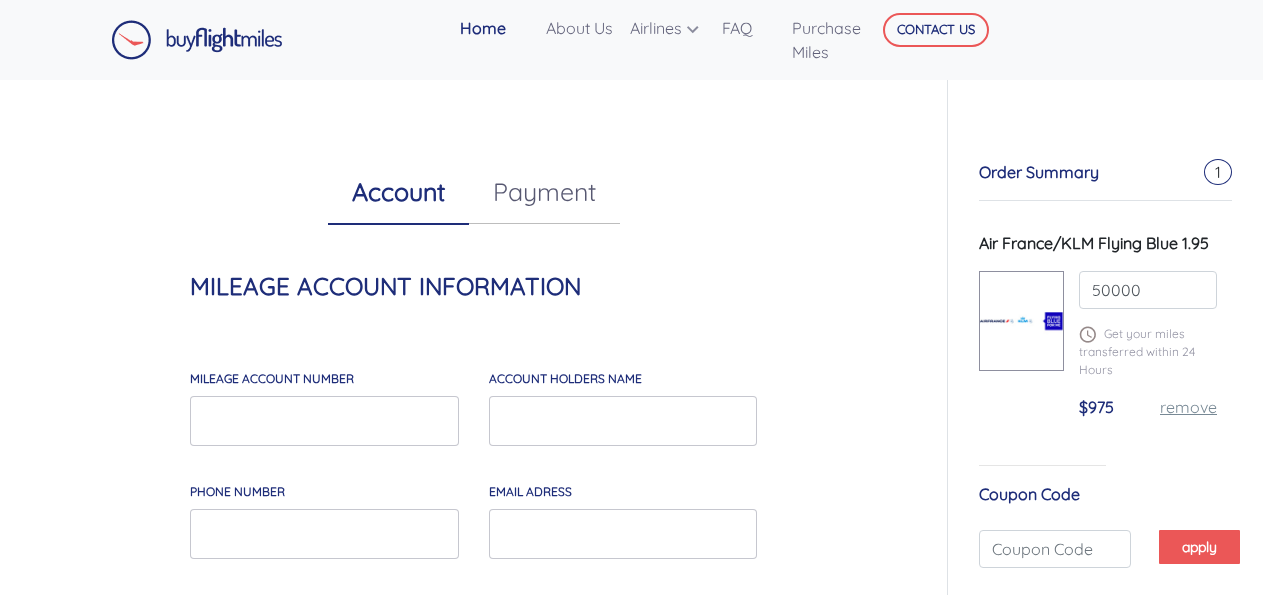 scroll, scrollTop: 0, scrollLeft: 0, axis: both 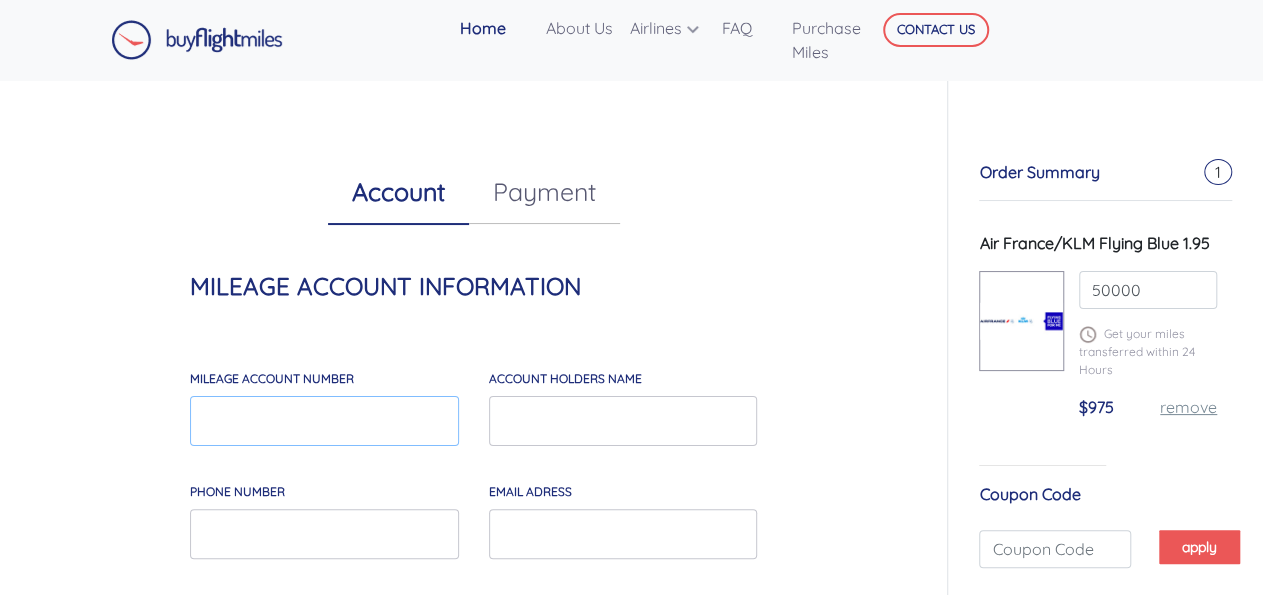 click on "MILEAGE account number" at bounding box center [324, 421] 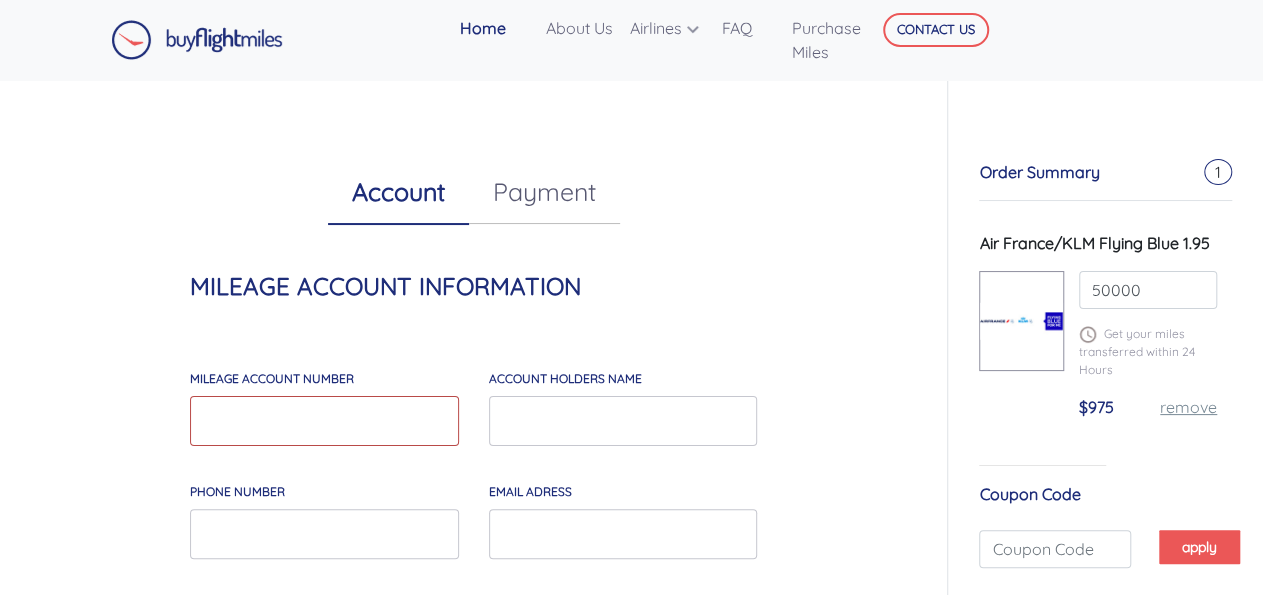 click on "Account
Payment
MILEAGE ACCOUNT INFORMATION
MILEAGE account number
This is a required field
account holders NAME
Phone Number
email adress
I accept the" at bounding box center (473, 446) 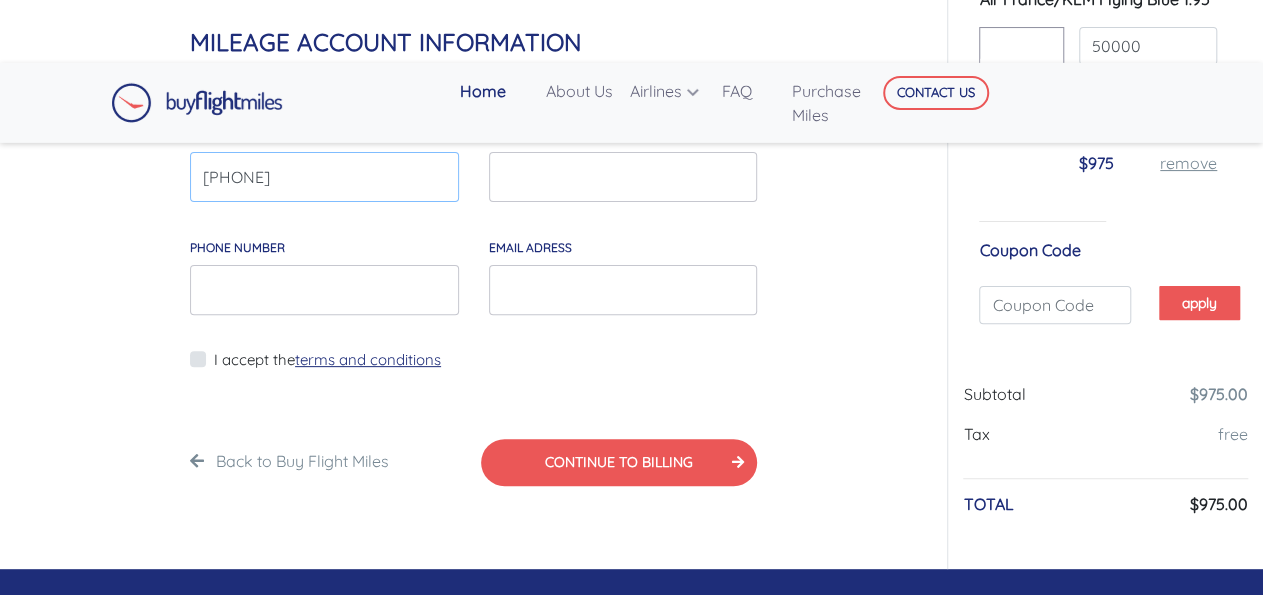 scroll, scrollTop: 132, scrollLeft: 0, axis: vertical 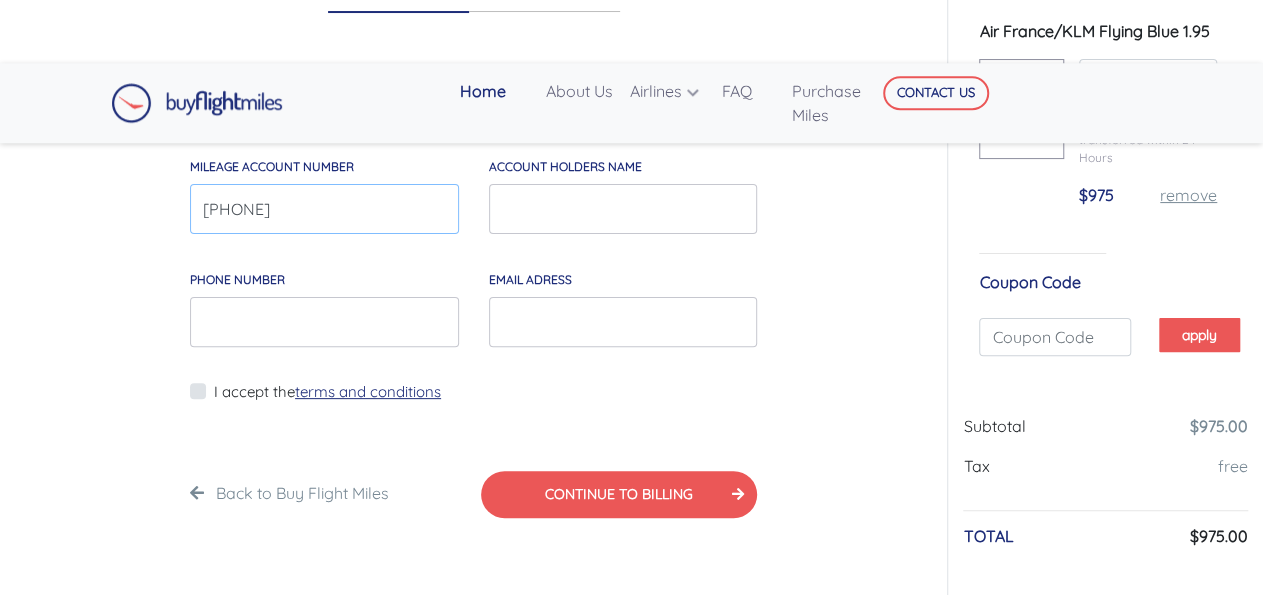 type on "[PHONE]" 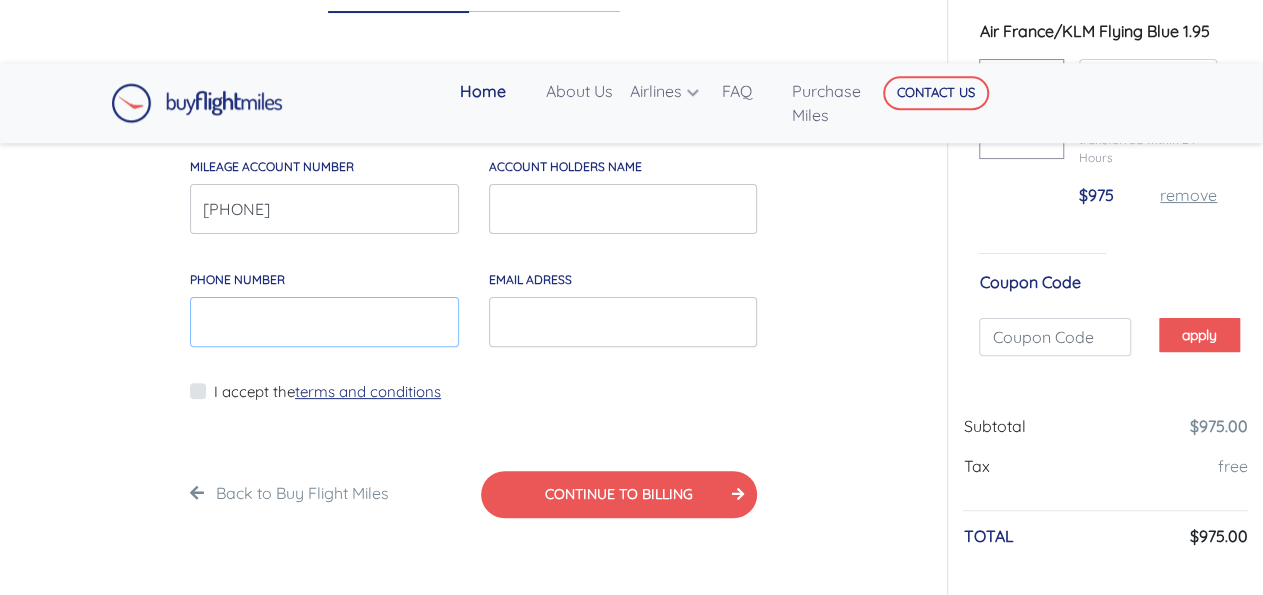 click on "Phone Number" at bounding box center (324, 322) 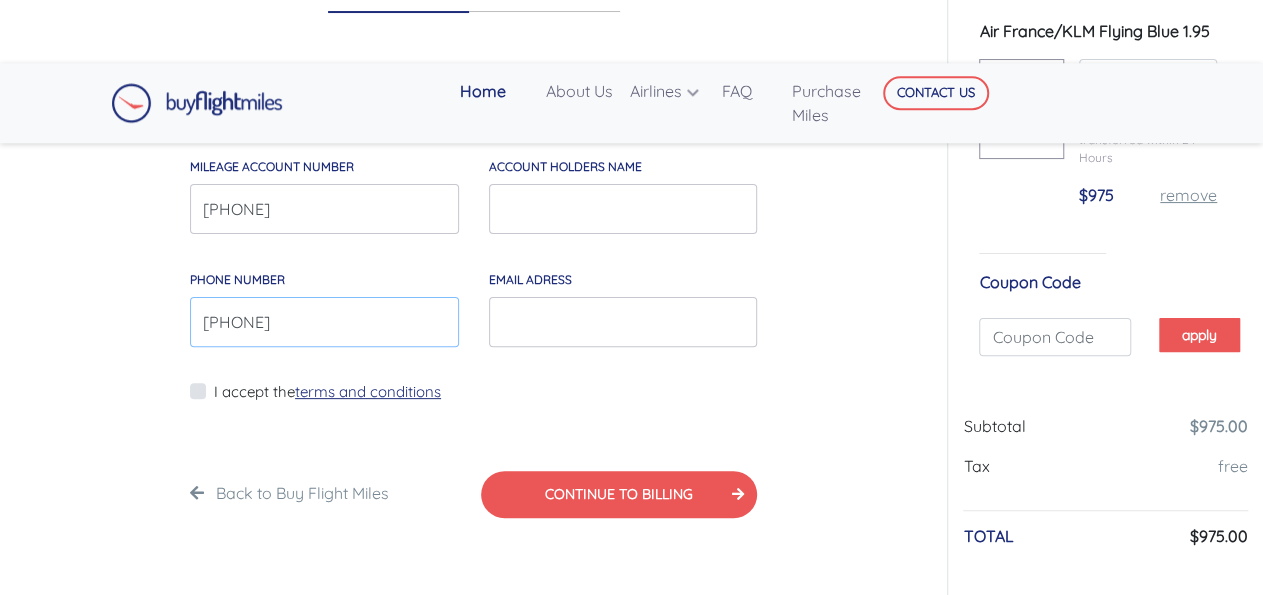 type on "[PHONE]" 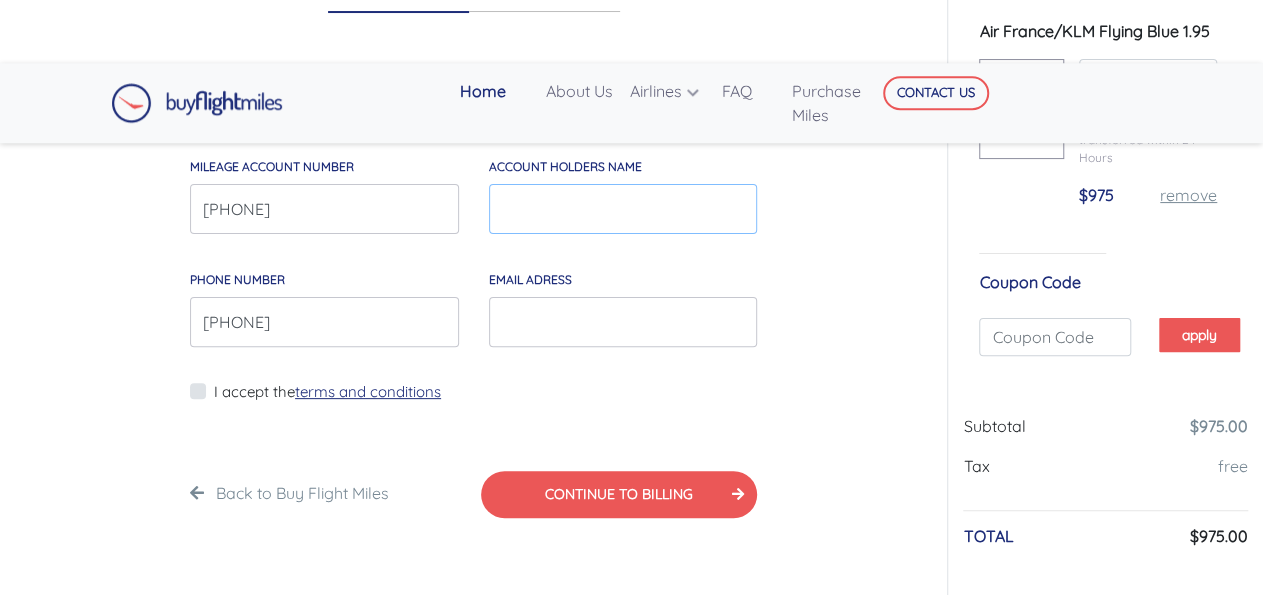 click on "account holders NAME" at bounding box center [623, 209] 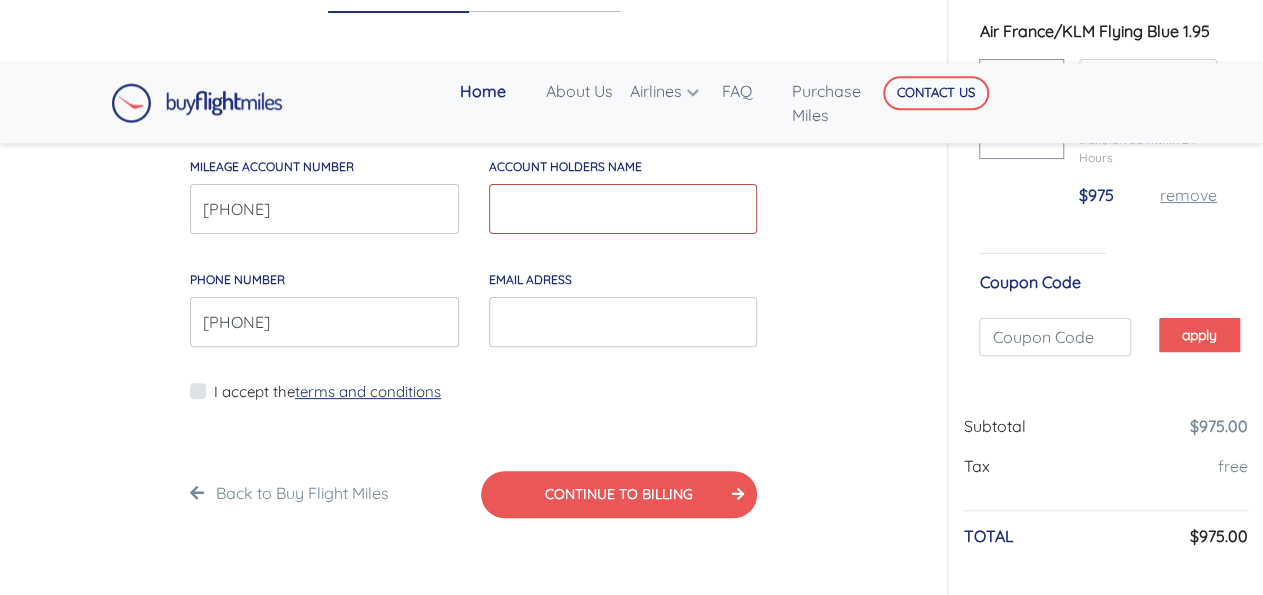 click on "account holders NAME" at bounding box center [623, 209] 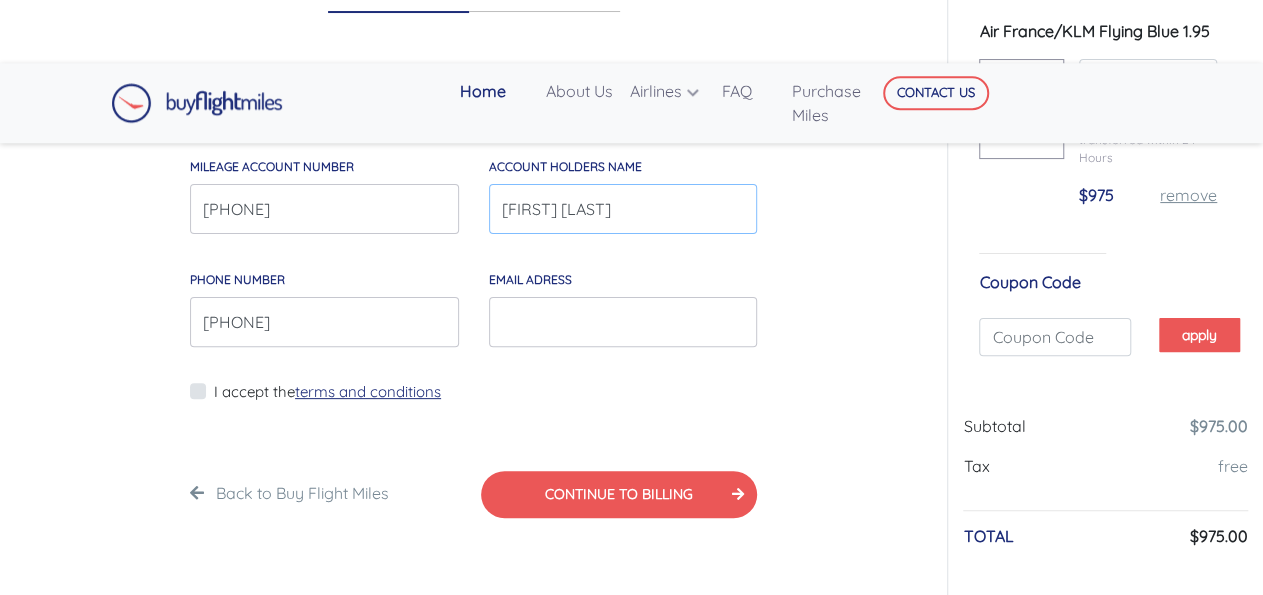 type on "[FIRST] [LAST]" 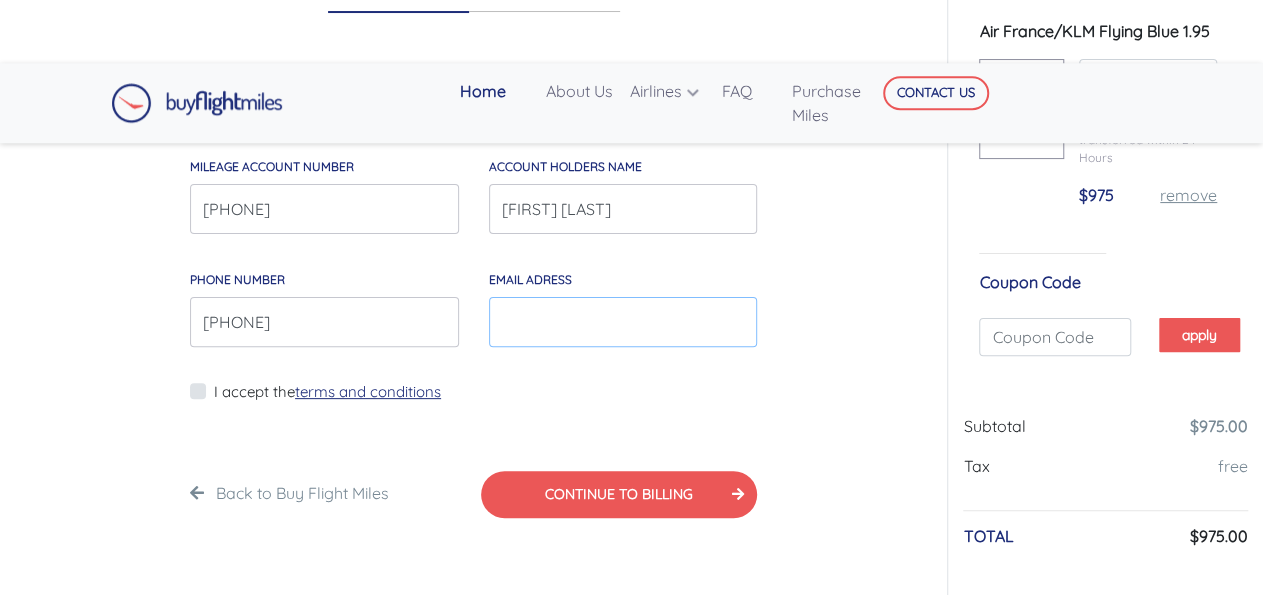 click on "EMAIL*" at bounding box center [623, 322] 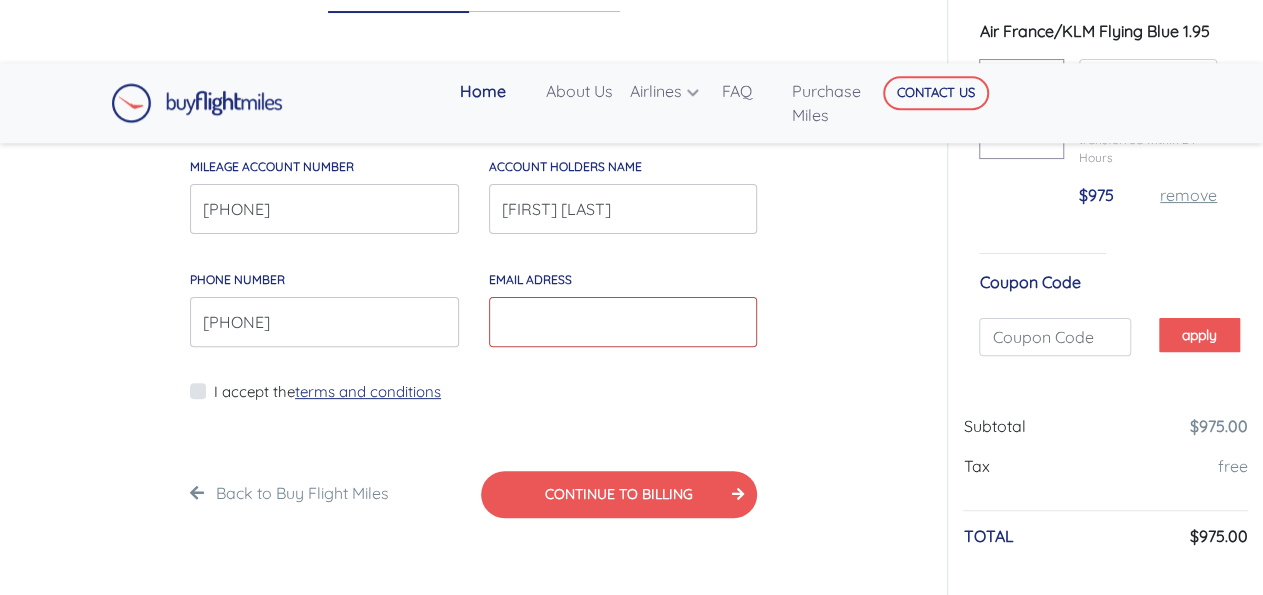 click on "EMAIL*" at bounding box center [623, 322] 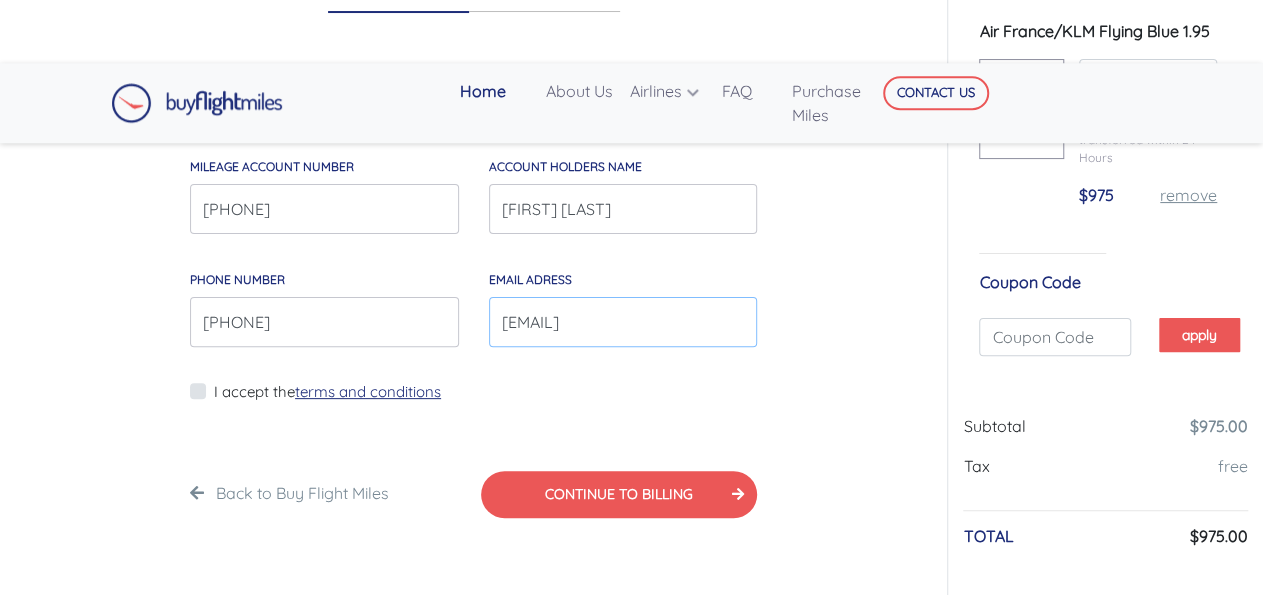 type on "[EMAIL]" 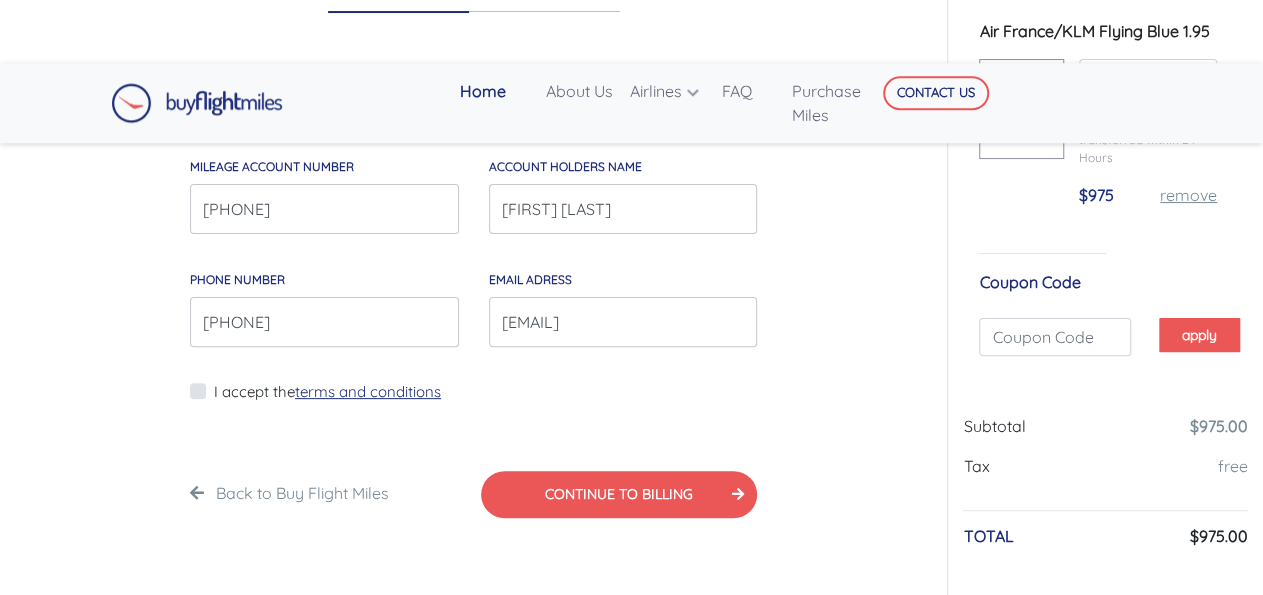 drag, startPoint x: 192, startPoint y: 393, endPoint x: 230, endPoint y: 405, distance: 39.849716 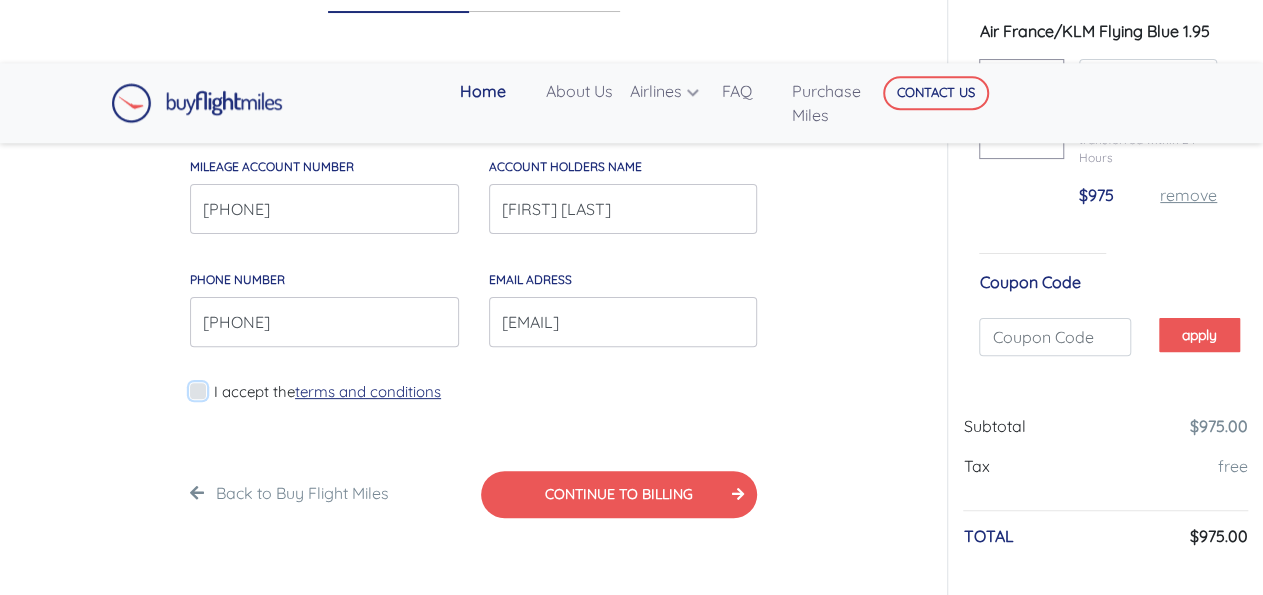 click on "I accept the  terms and conditions" at bounding box center (220, 404) 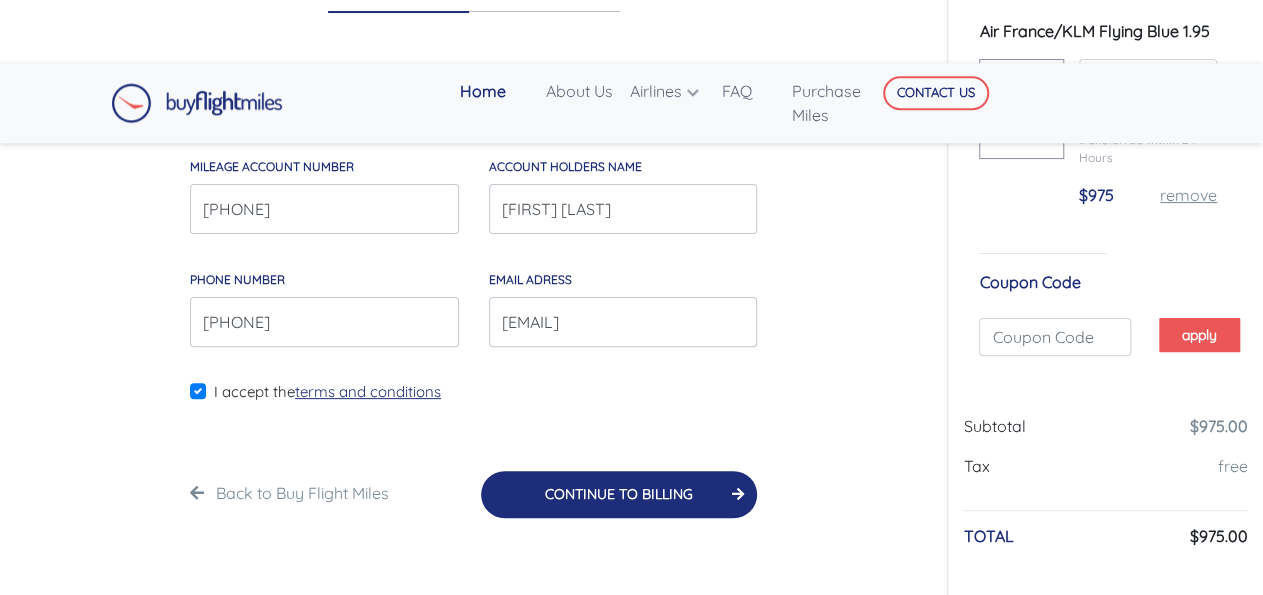 click on "CONTINUE TO BILLING" at bounding box center [619, 494] 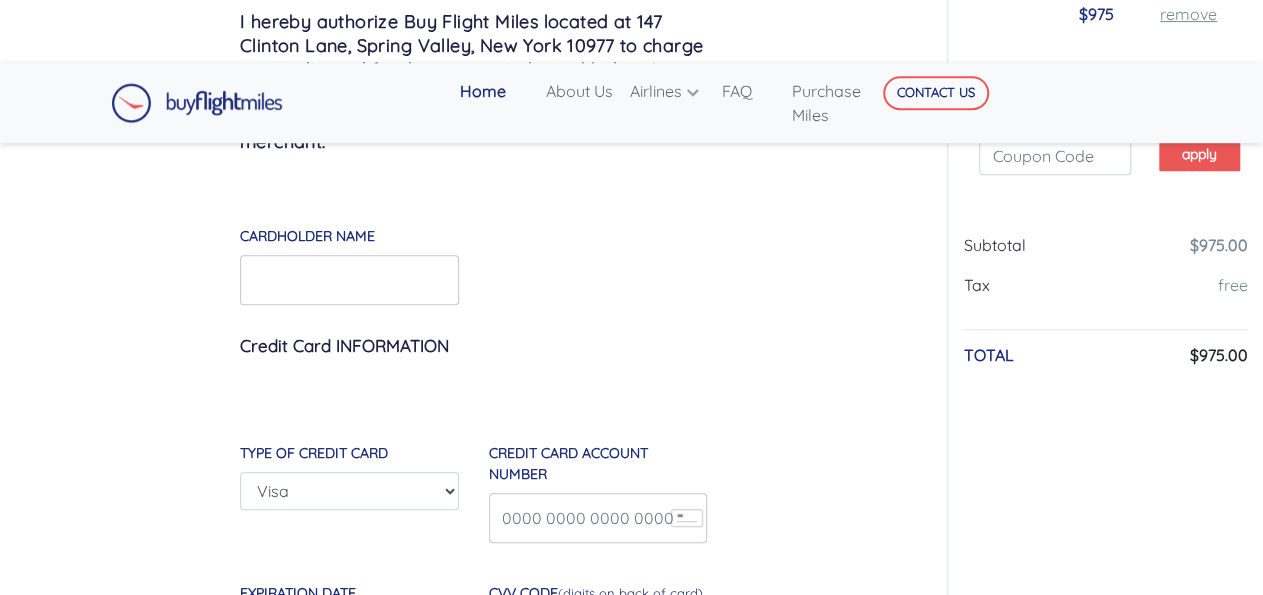 scroll, scrollTop: 331, scrollLeft: 0, axis: vertical 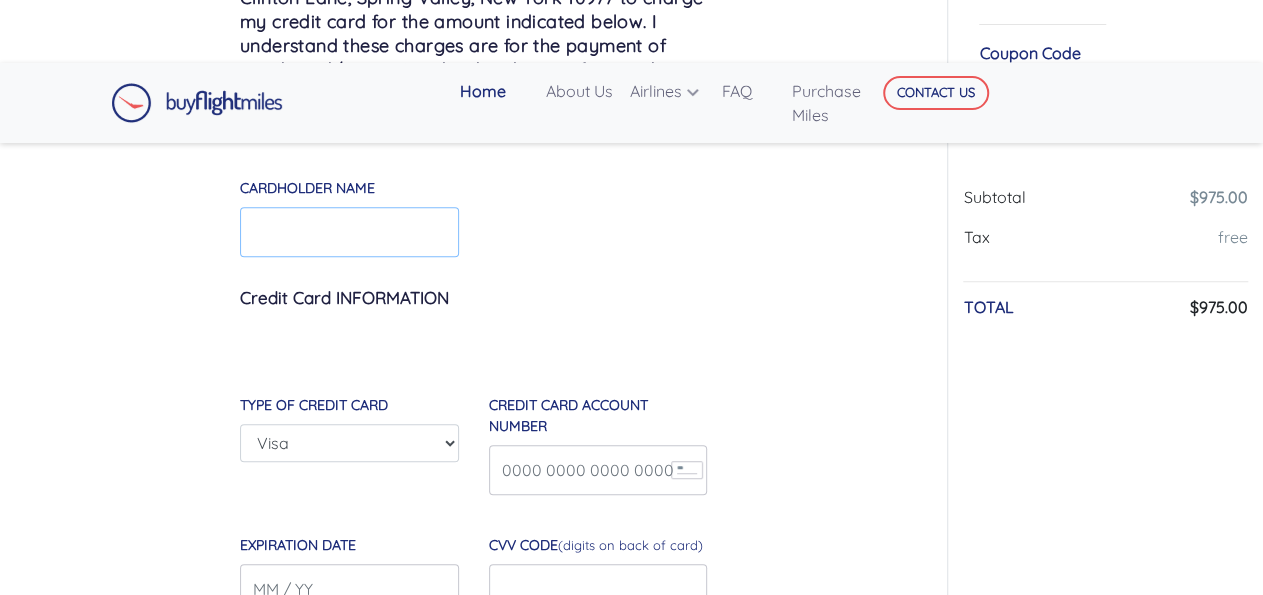 click on "Cardholder Name" at bounding box center [349, 232] 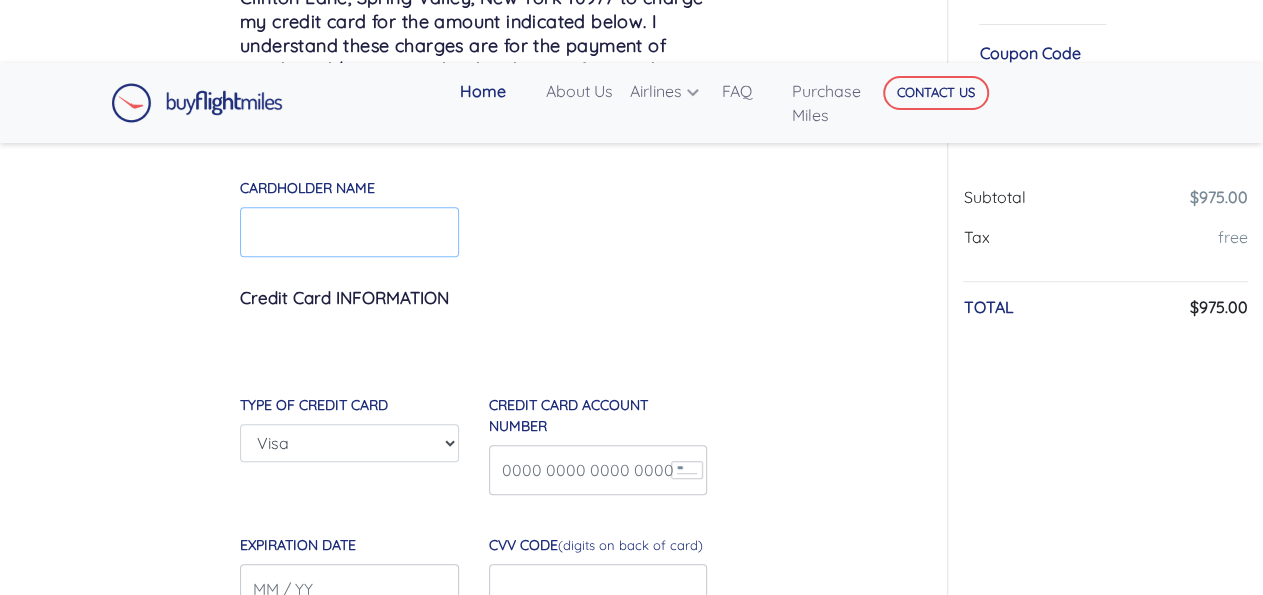 paste on "[EMAIL]" 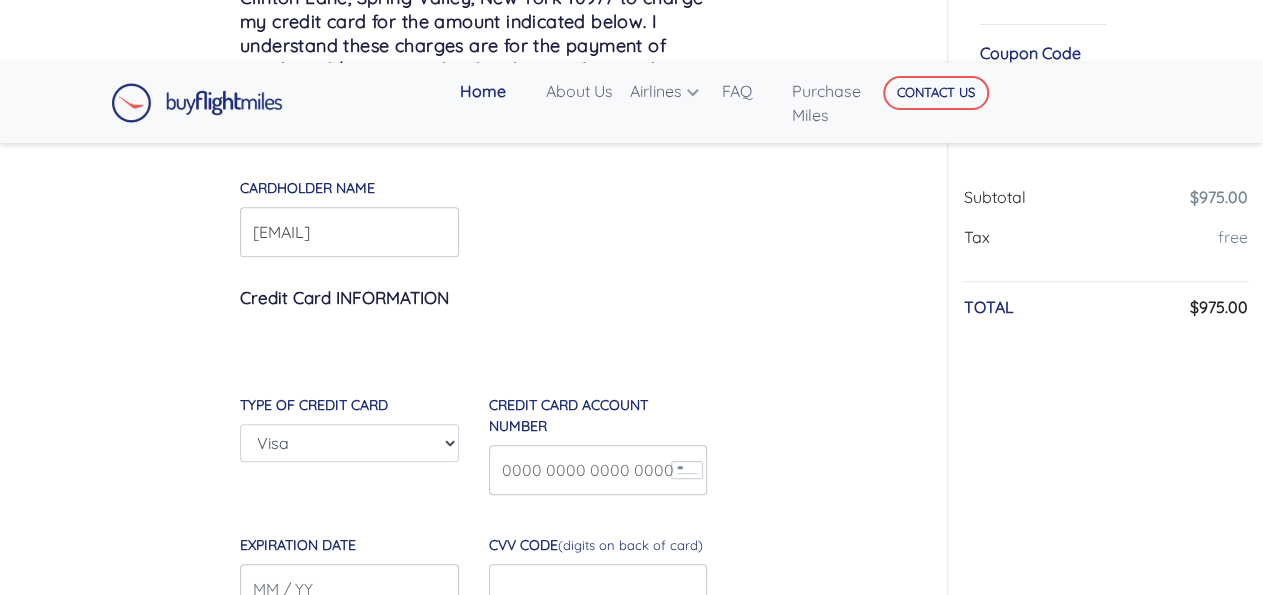 click on "I hereby authorize Buy Flight Miles located at [NUMBER] [STREET], [CITY], [STATE] [POSTAL_CODE] to charge my credit card for the amount indicated below. I understand these charges are for the payment of goods and/or services by the above referenced merchant.
Cardholder Name
[EMAIL]
*Please Input Card Holder Name
Credit Card INFORMATION
Type Of Credit Card" at bounding box center (473, 781) 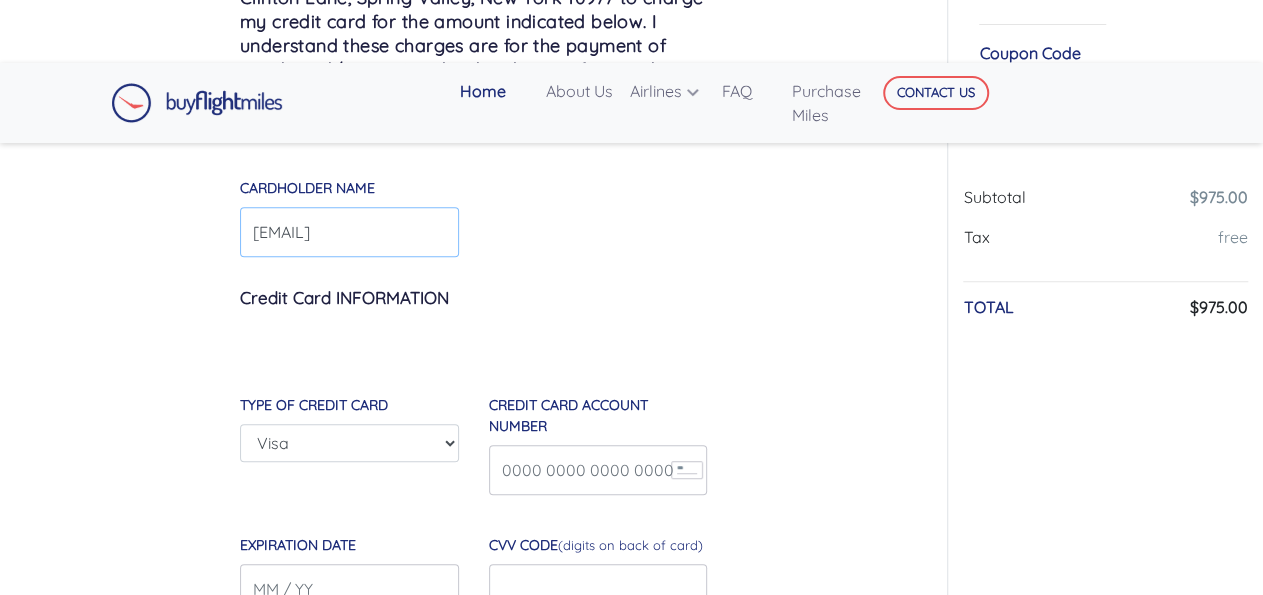 drag, startPoint x: 423, startPoint y: 232, endPoint x: 27, endPoint y: 203, distance: 397.06046 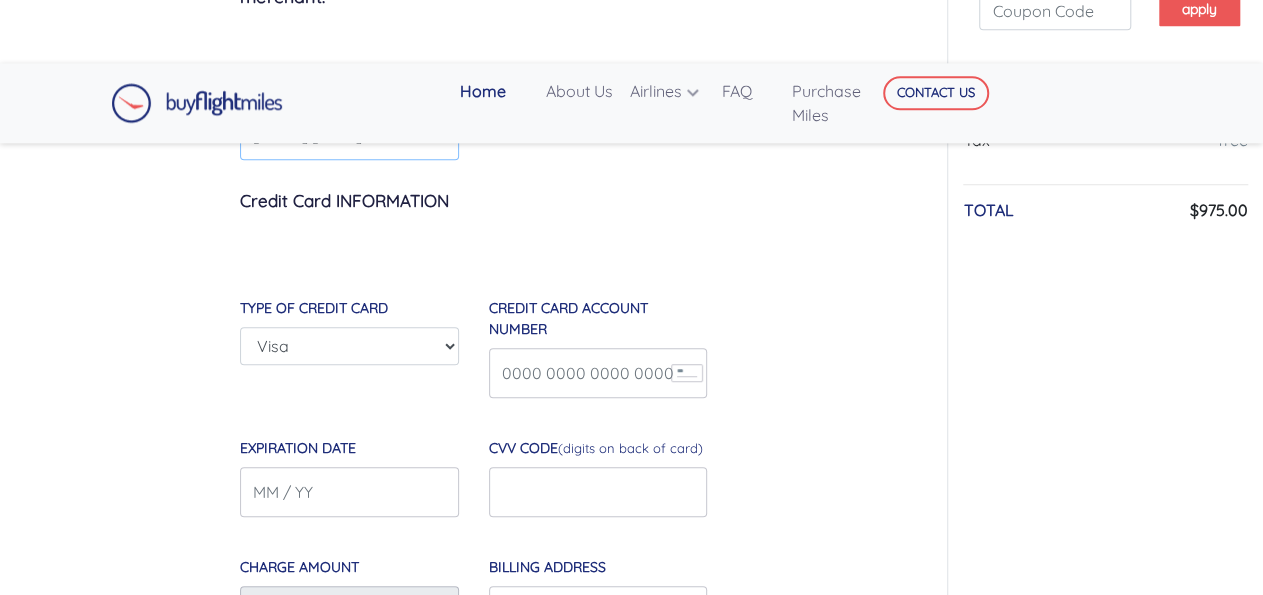 scroll, scrollTop: 460, scrollLeft: 0, axis: vertical 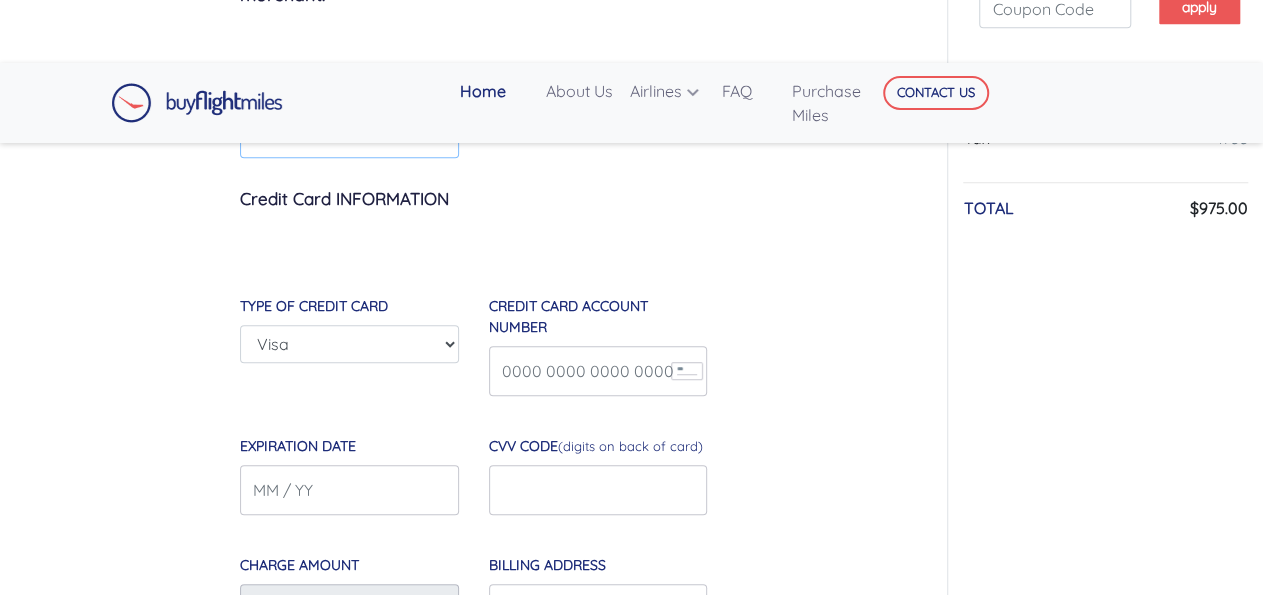 type on "[FIRST] [LAST]" 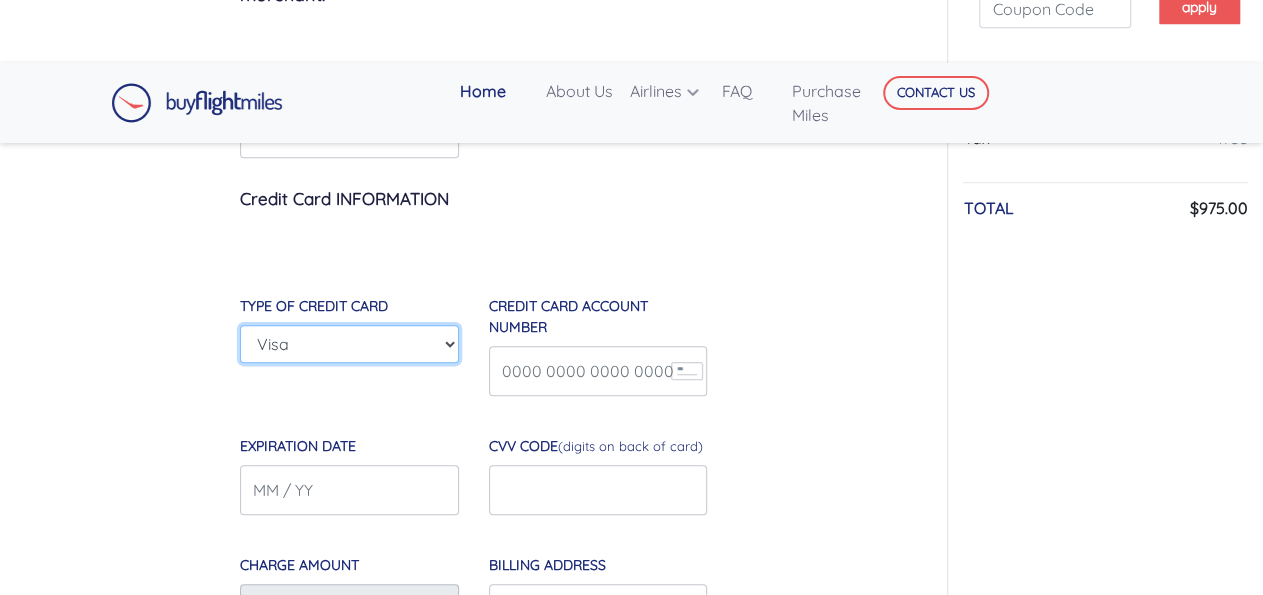 click on "Visa
Master Card
American Express
Discover" at bounding box center (349, 344) 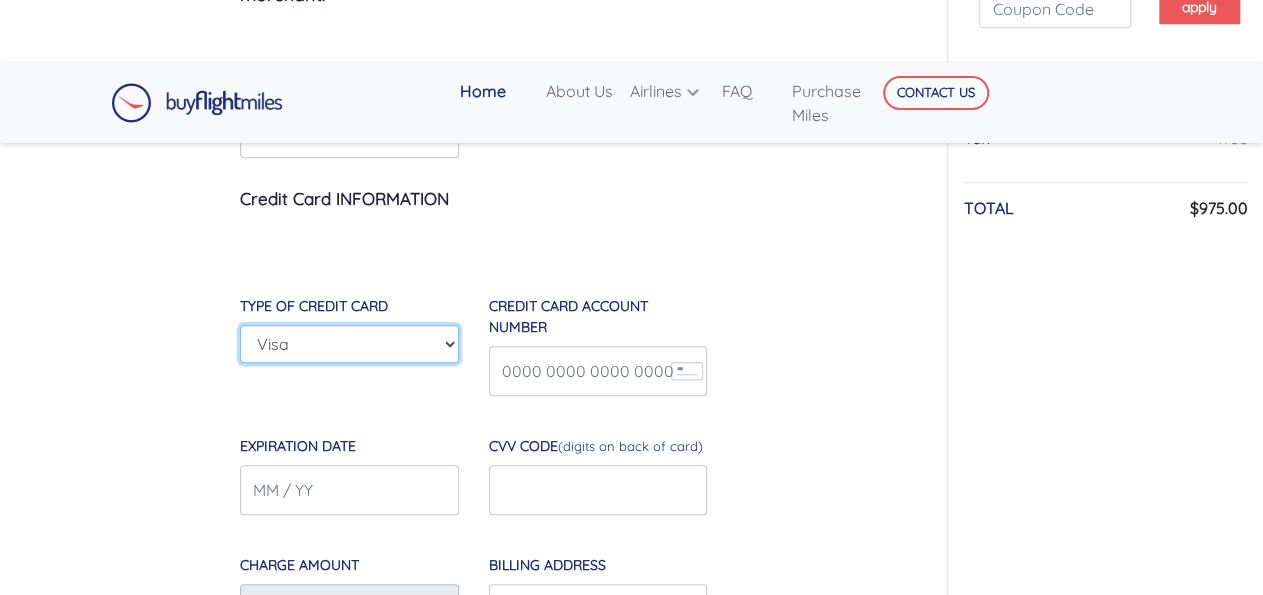 select on "mastercard" 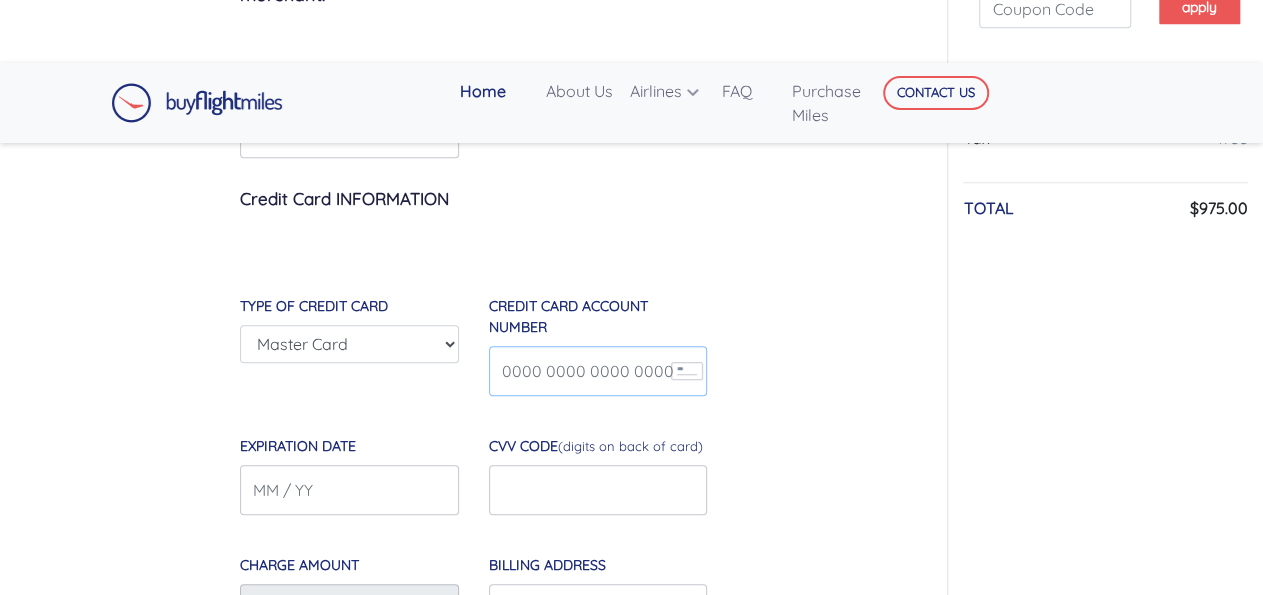 click on "Credit Card Account Number" at bounding box center (598, 371) 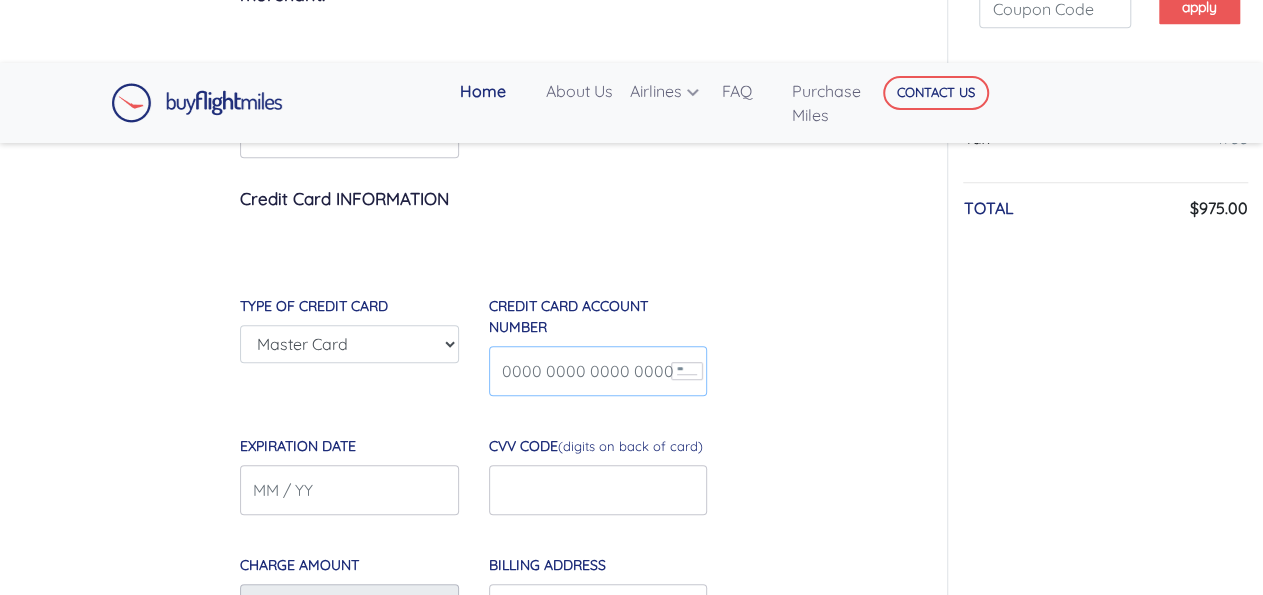 click on "Credit Card Account Number" at bounding box center [598, 371] 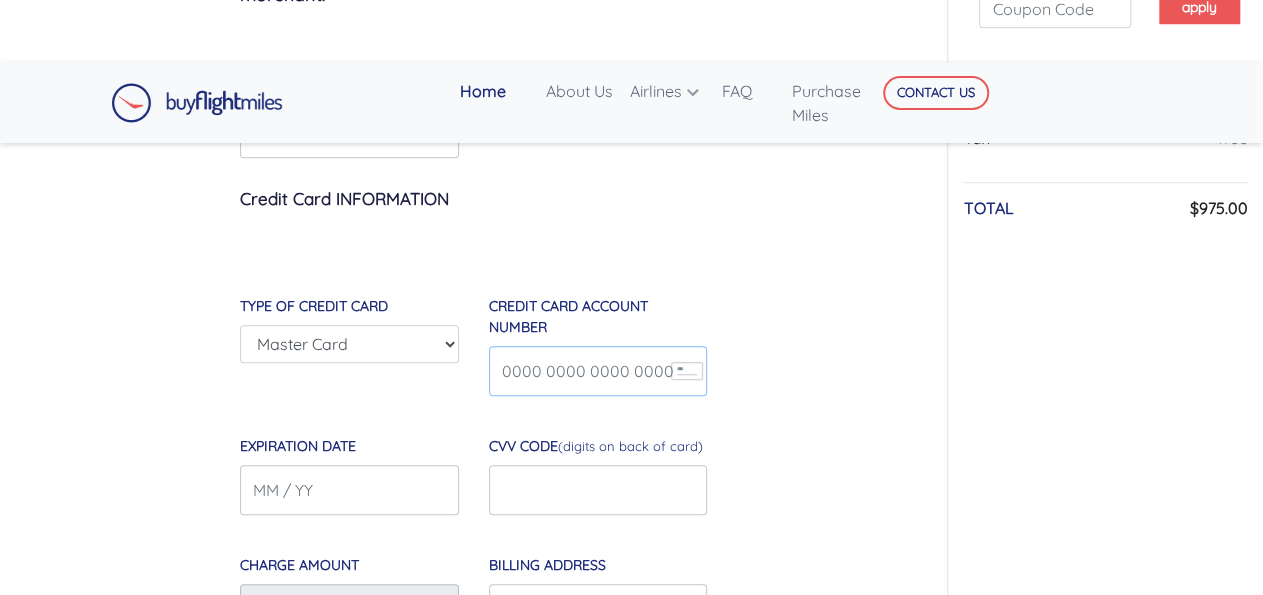 paste on "[CREDIT_CARD_NUMBER]" 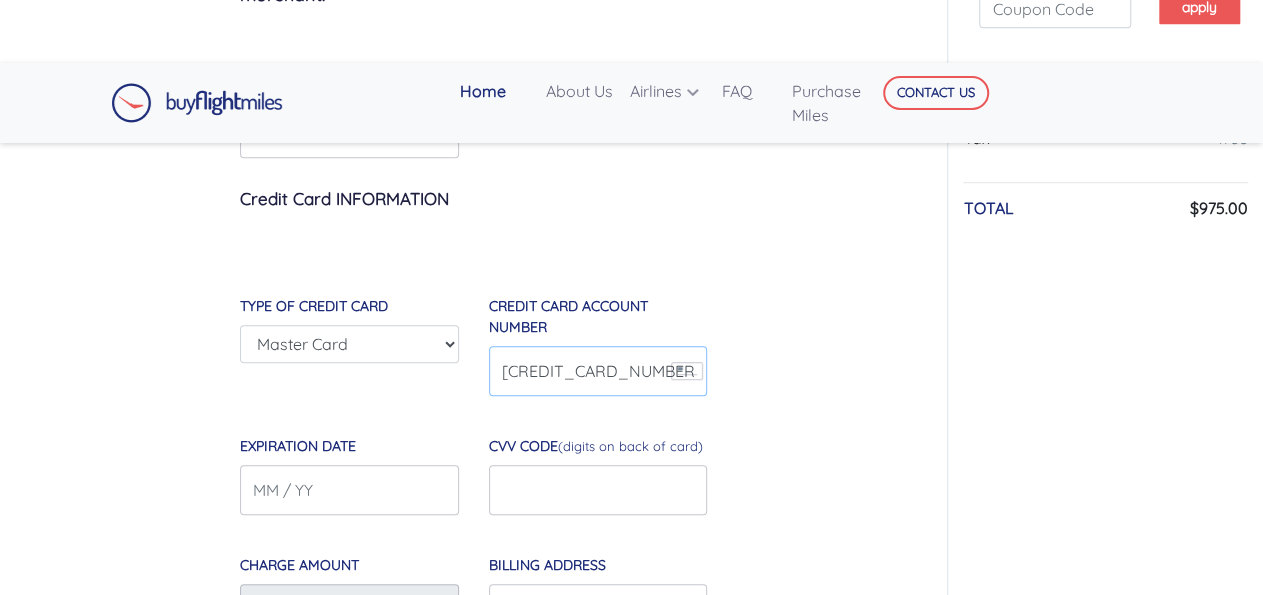 type on "[CREDIT_CARD_NUMBER]" 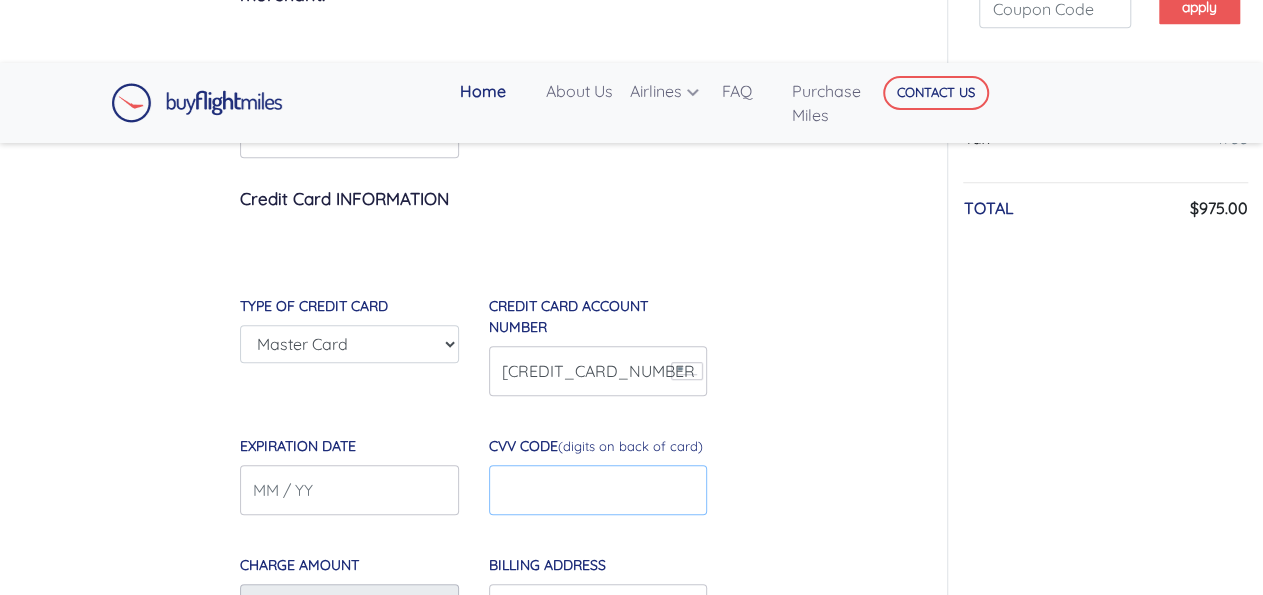click at bounding box center [598, 490] 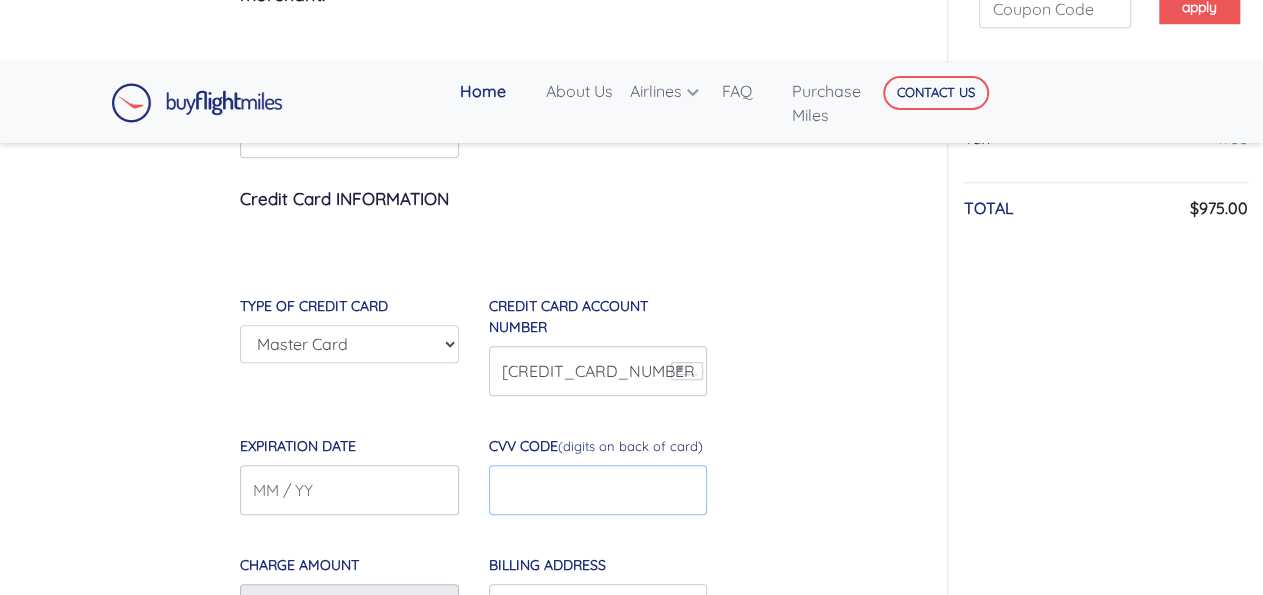 click at bounding box center [598, 490] 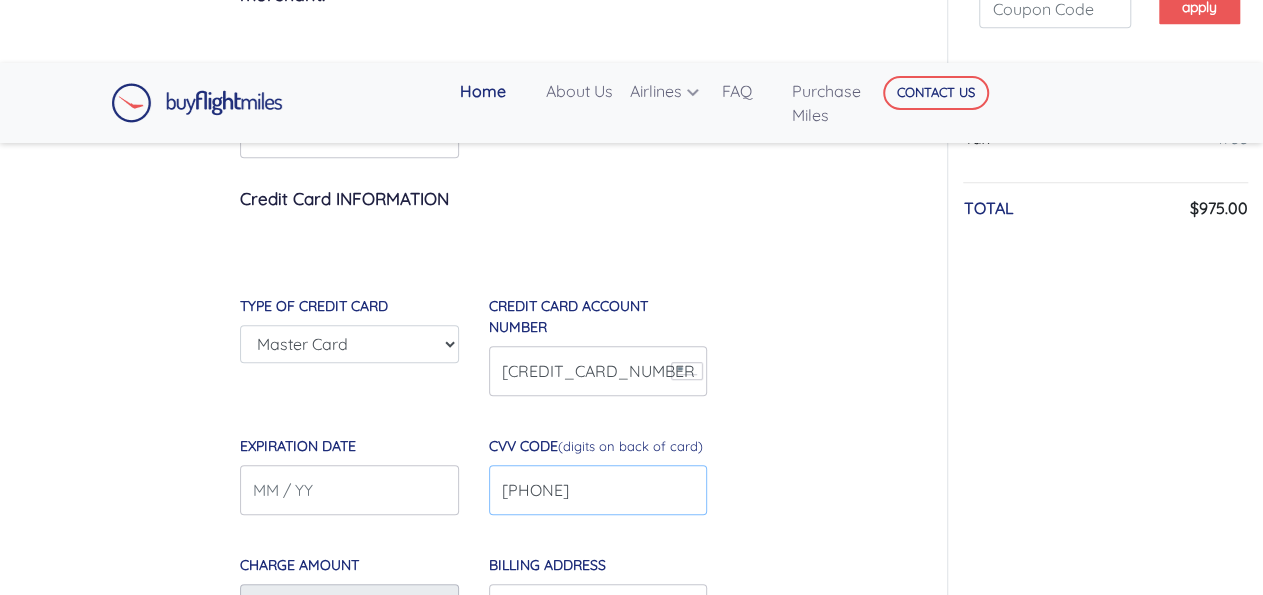 type on "[PHONE]" 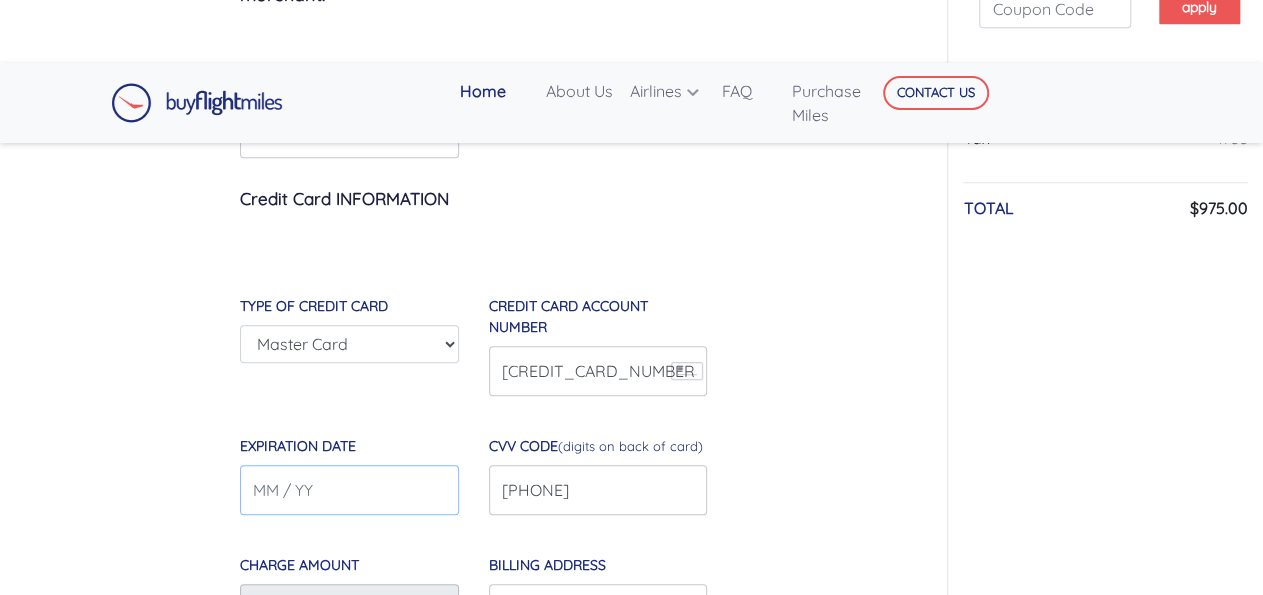 click on "Expiration Date" at bounding box center [349, 490] 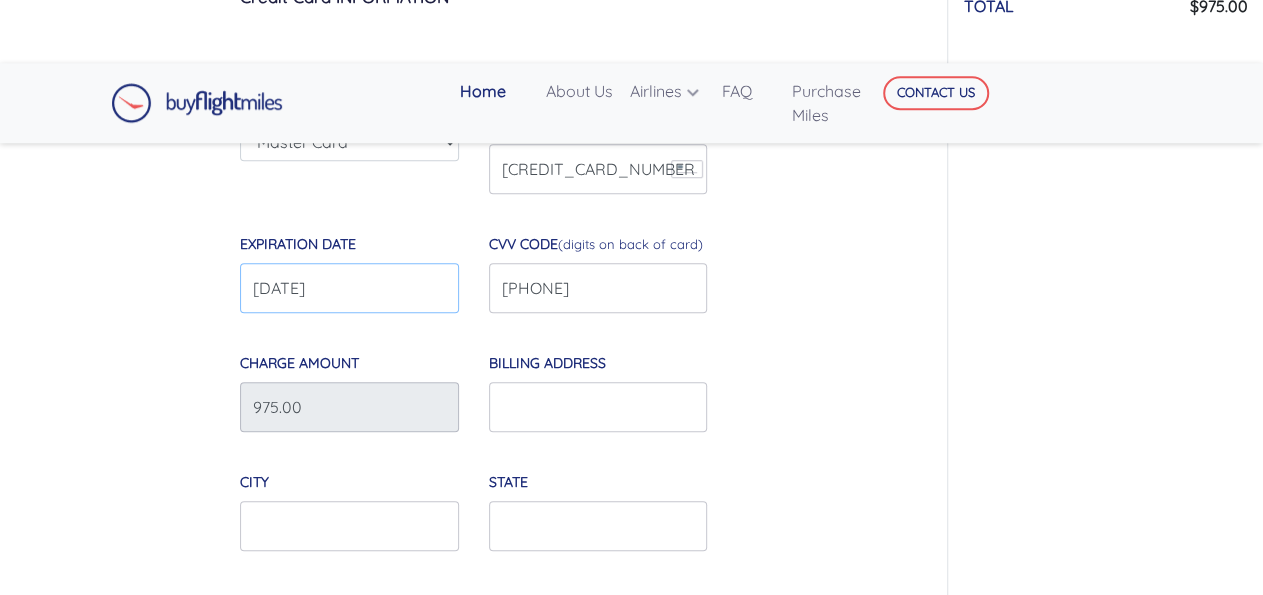scroll, scrollTop: 668, scrollLeft: 0, axis: vertical 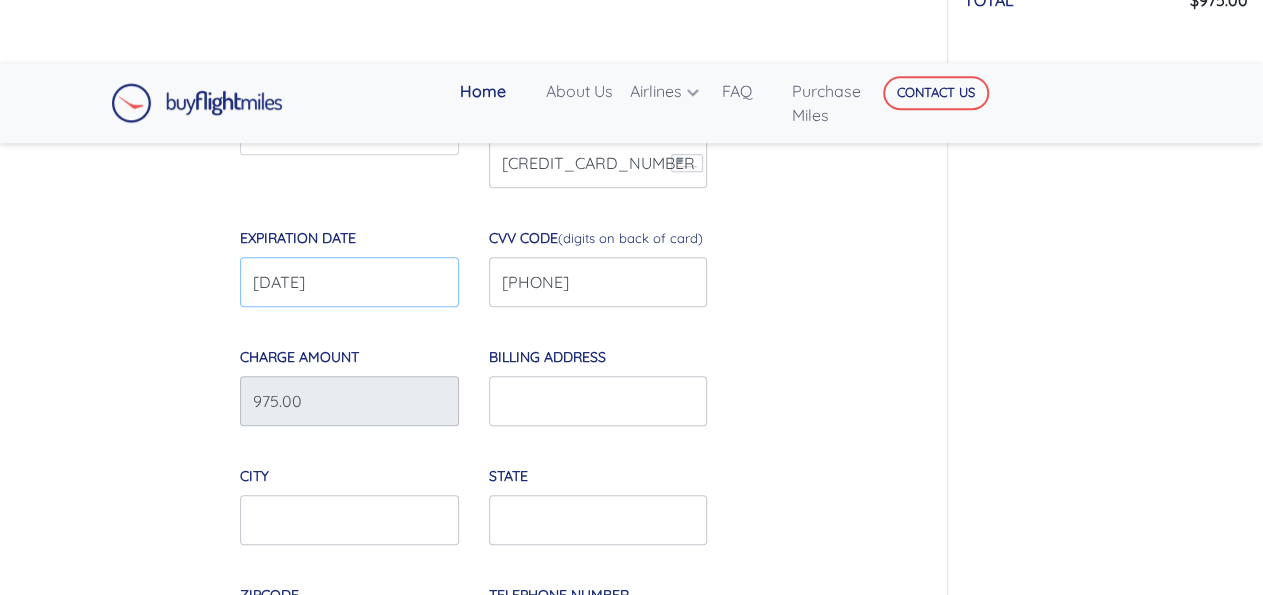 type on "[DATE]" 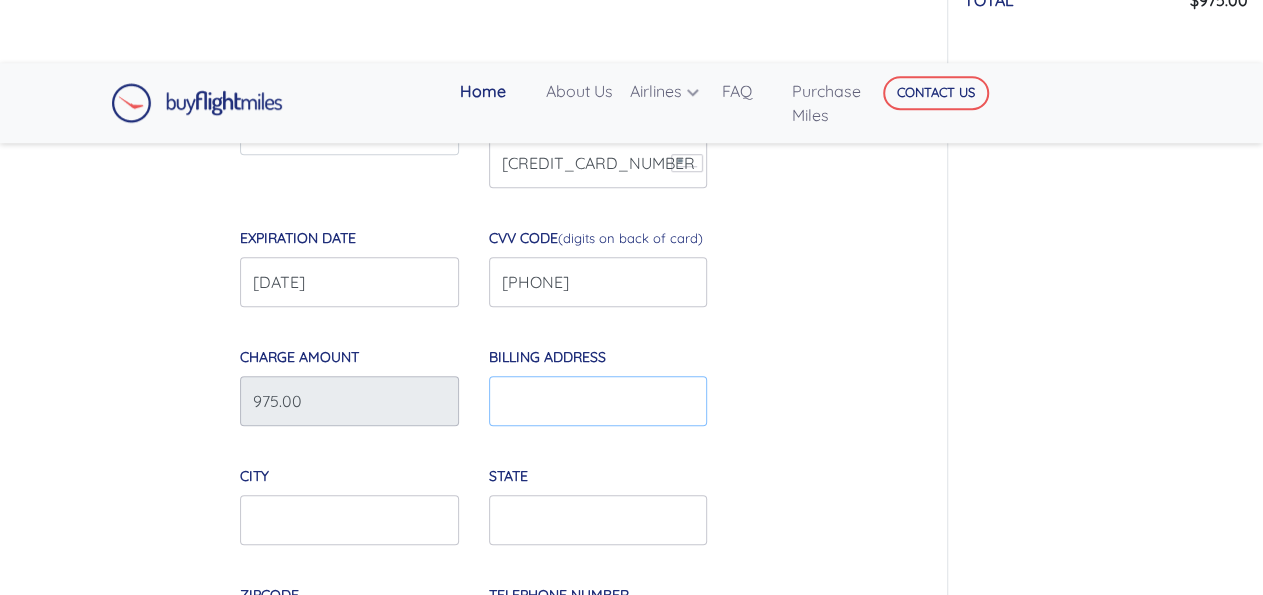 click on "Billing Address" at bounding box center [598, 401] 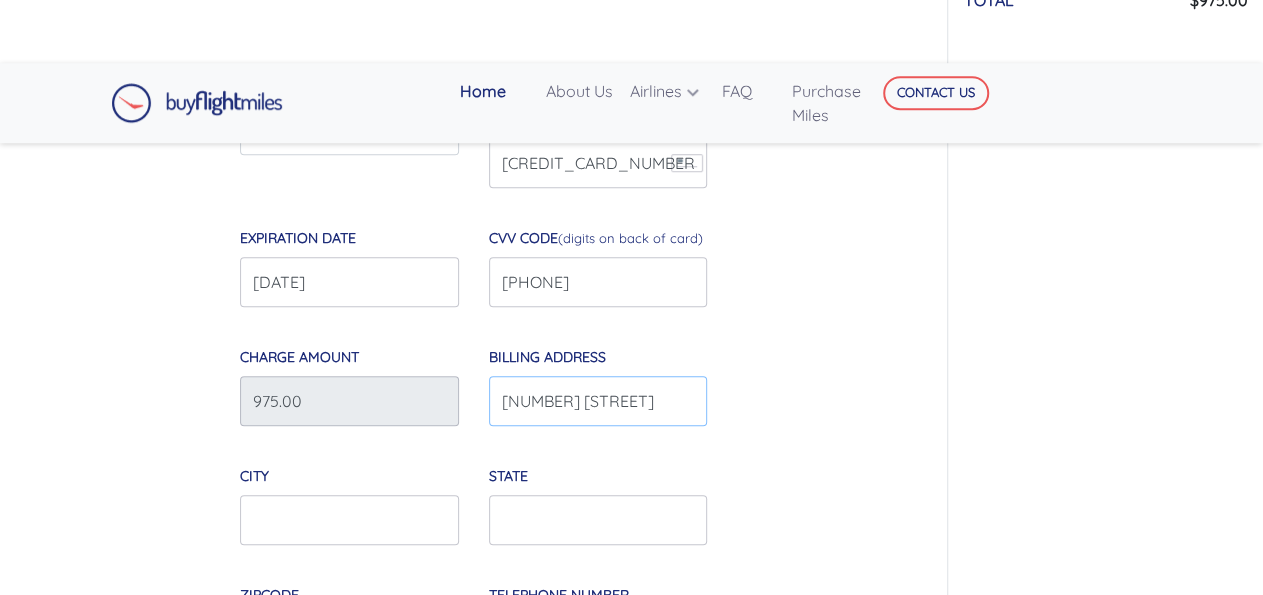 type on "[NUMBER] [STREET]" 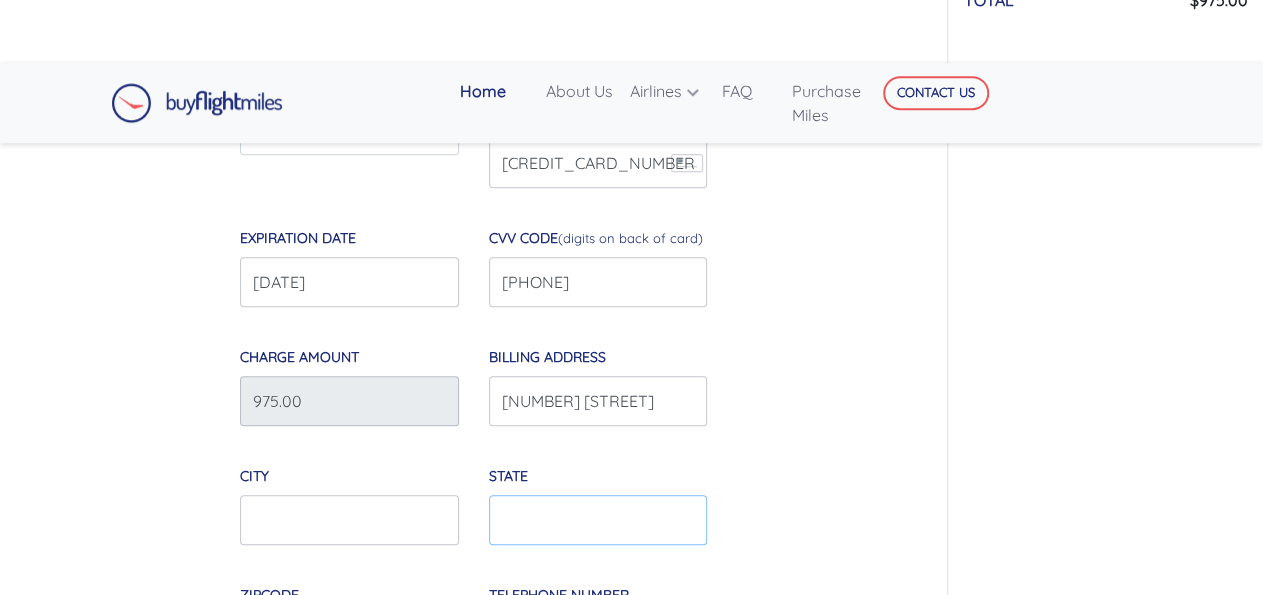 click on "State" at bounding box center [598, 520] 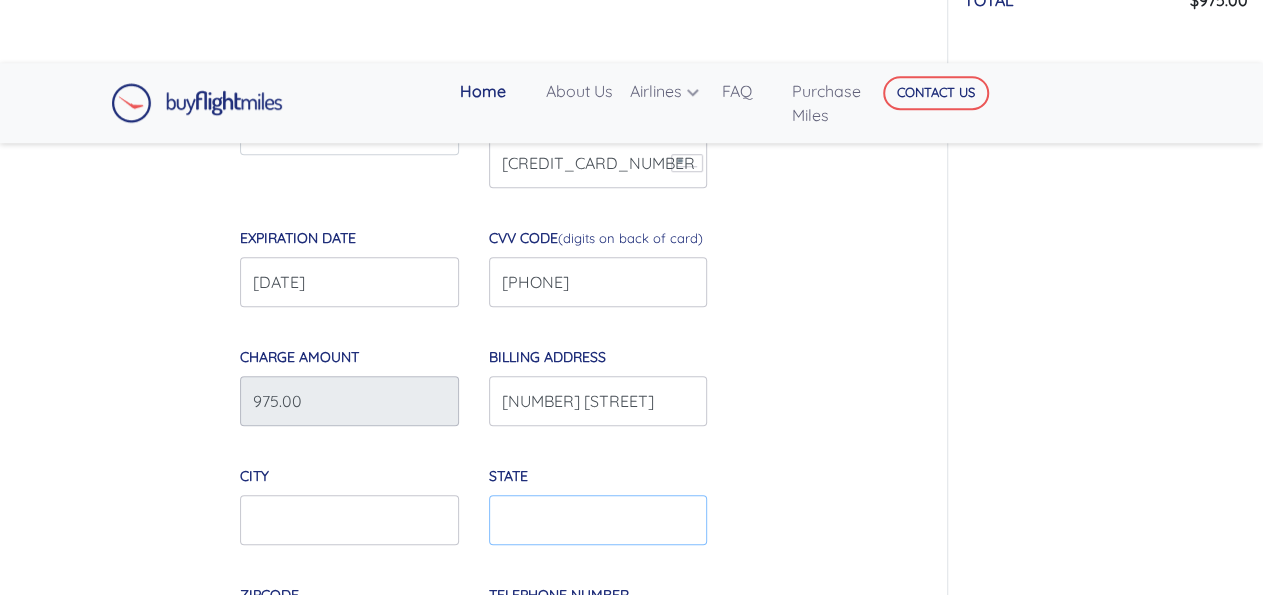 paste on "[POSTAL_CODE]" 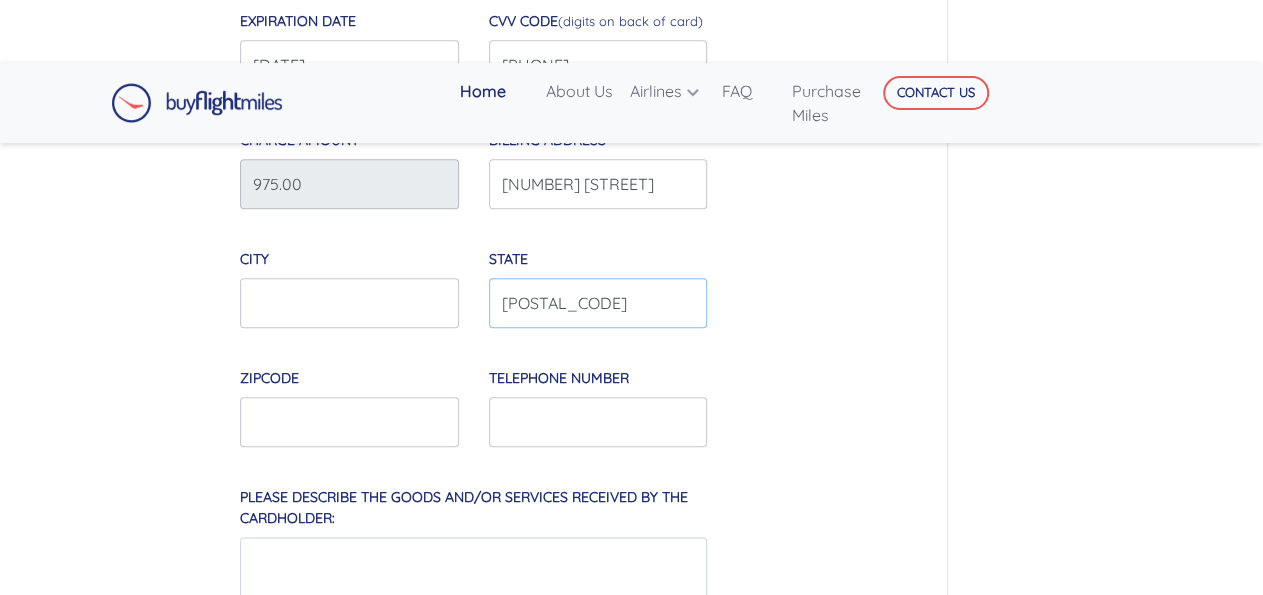 scroll, scrollTop: 879, scrollLeft: 0, axis: vertical 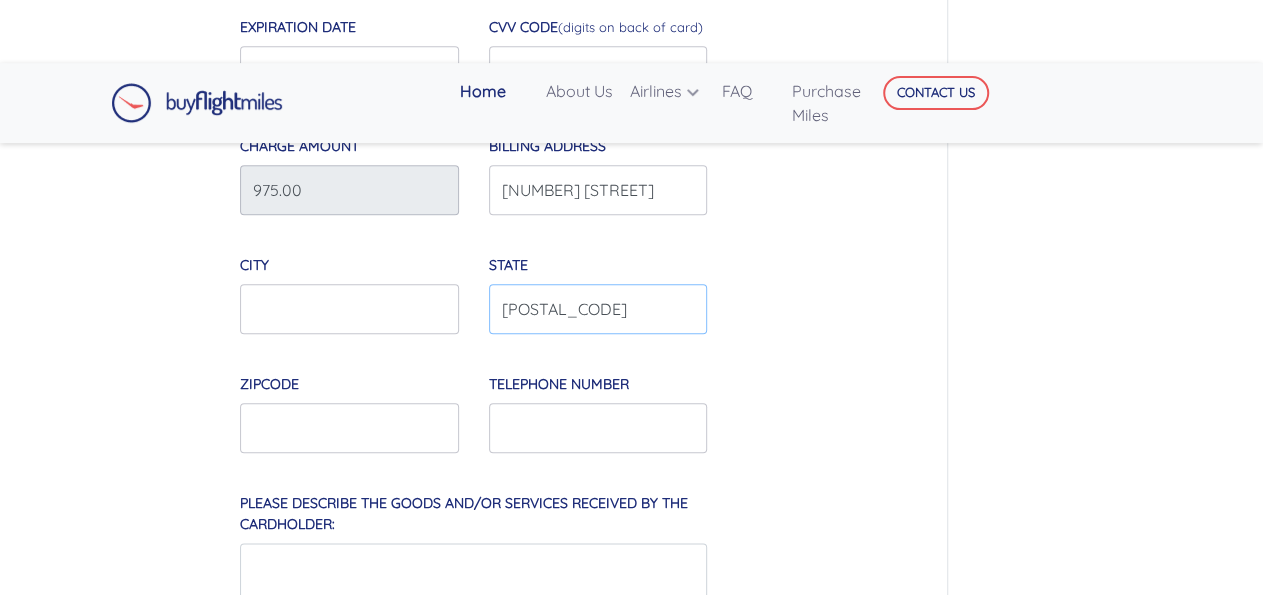 type on "[POSTAL_CODE]" 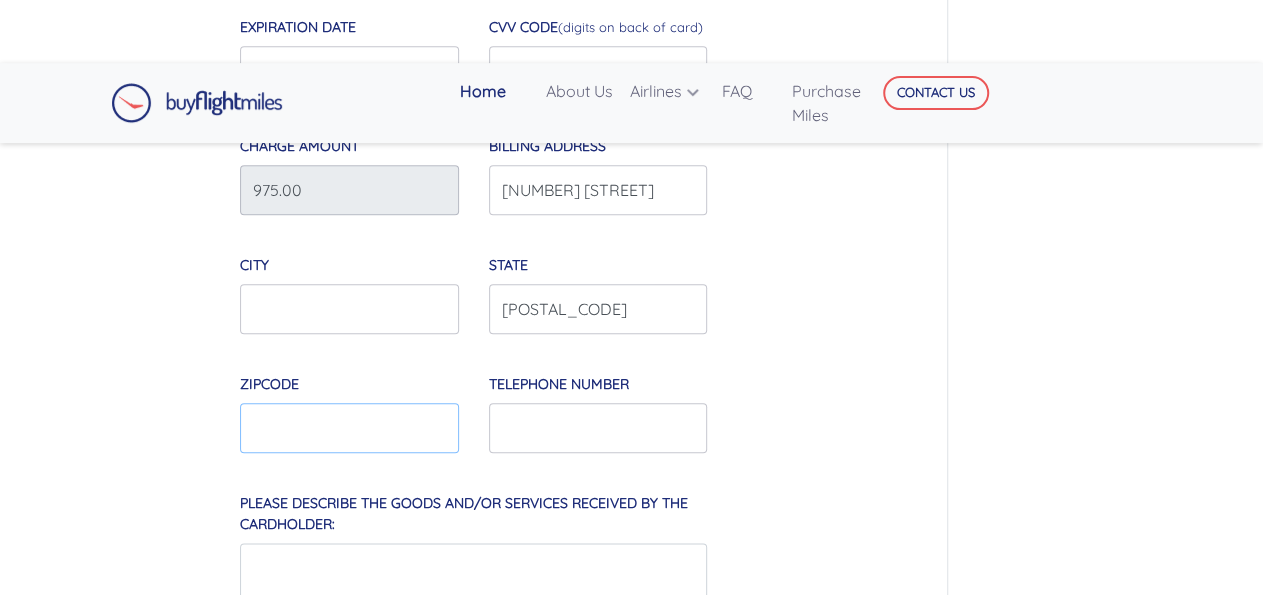 click at bounding box center [349, 428] 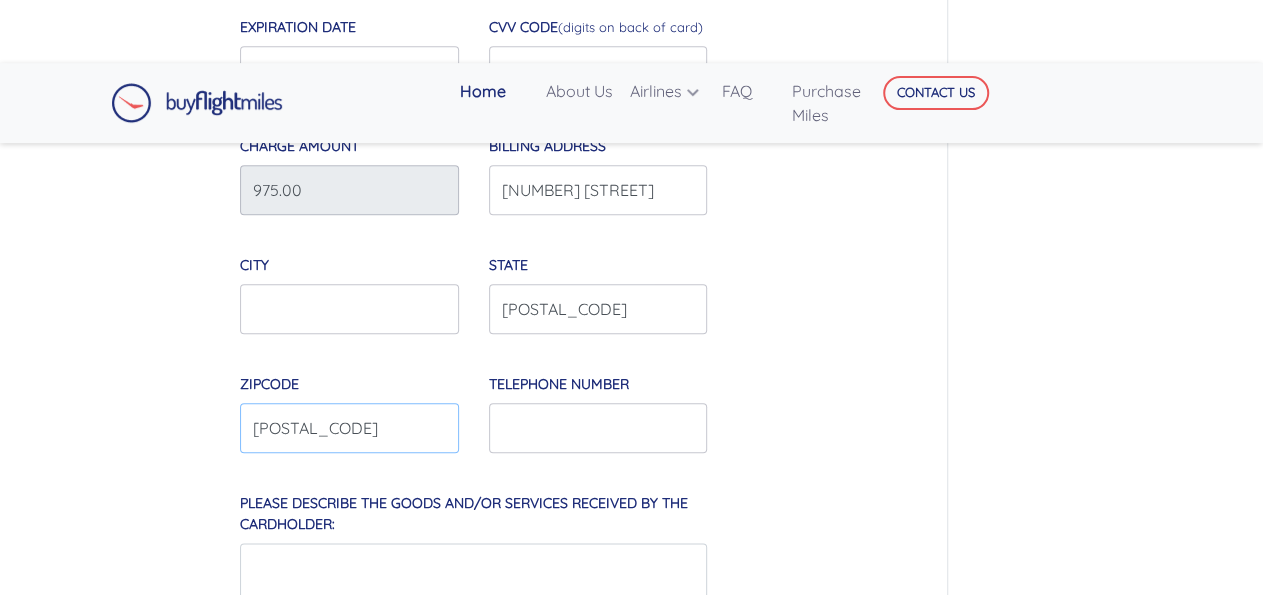 click on "[POSTAL_CODE]" at bounding box center [349, 428] 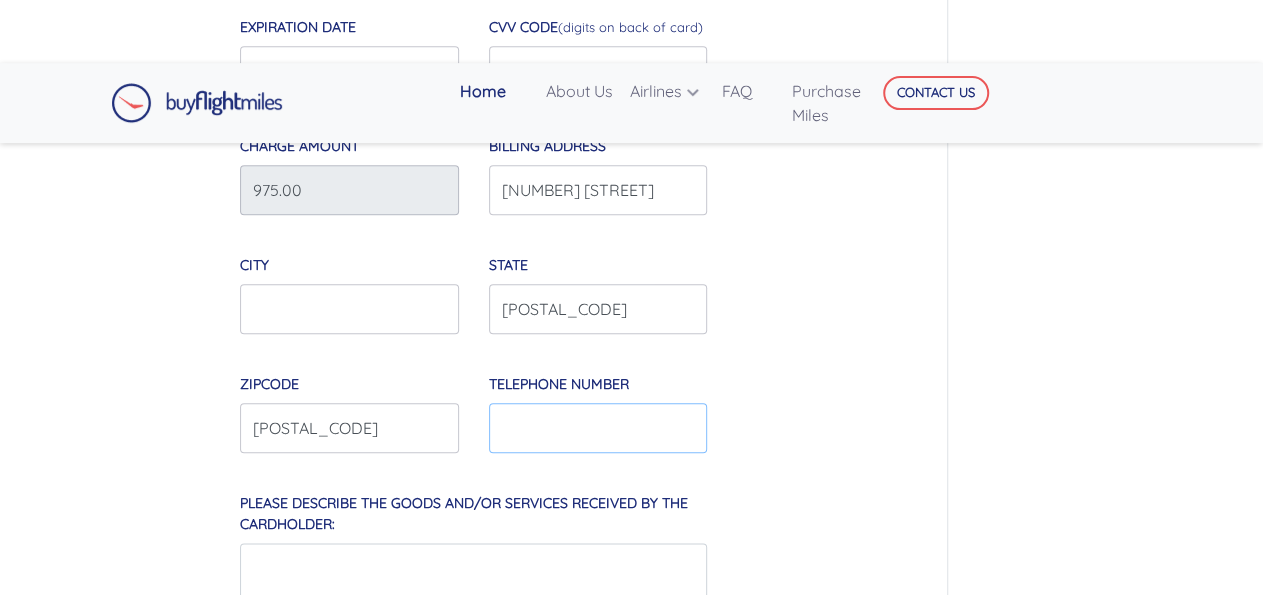 click on "Telephone Number" at bounding box center [598, 428] 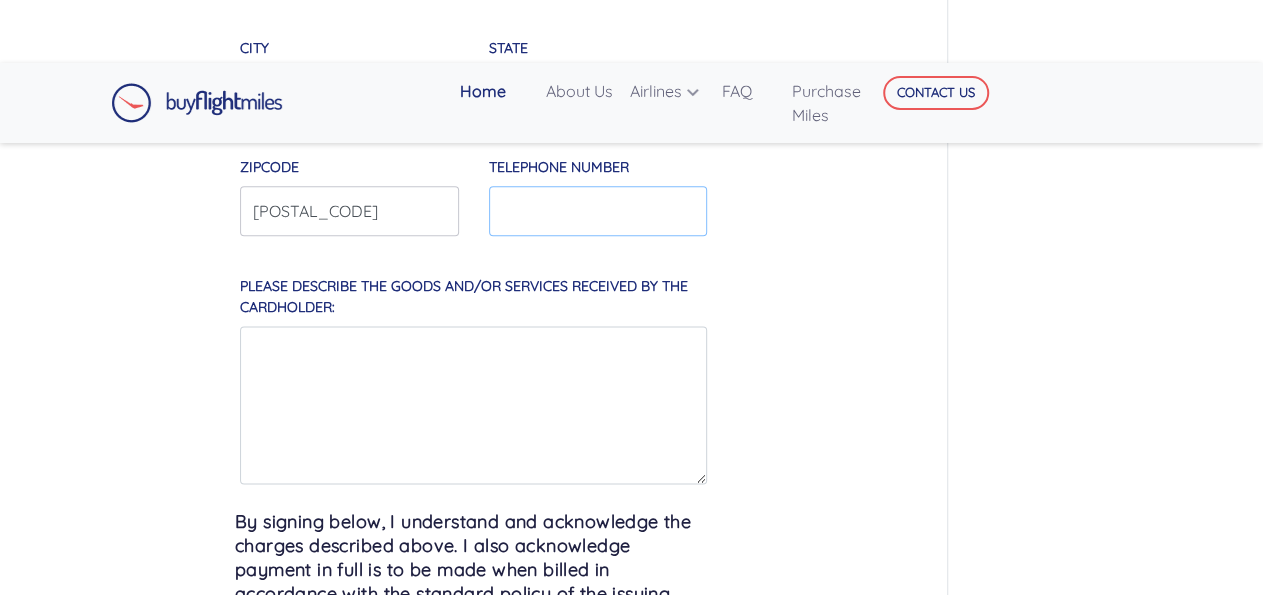 scroll, scrollTop: 1093, scrollLeft: 0, axis: vertical 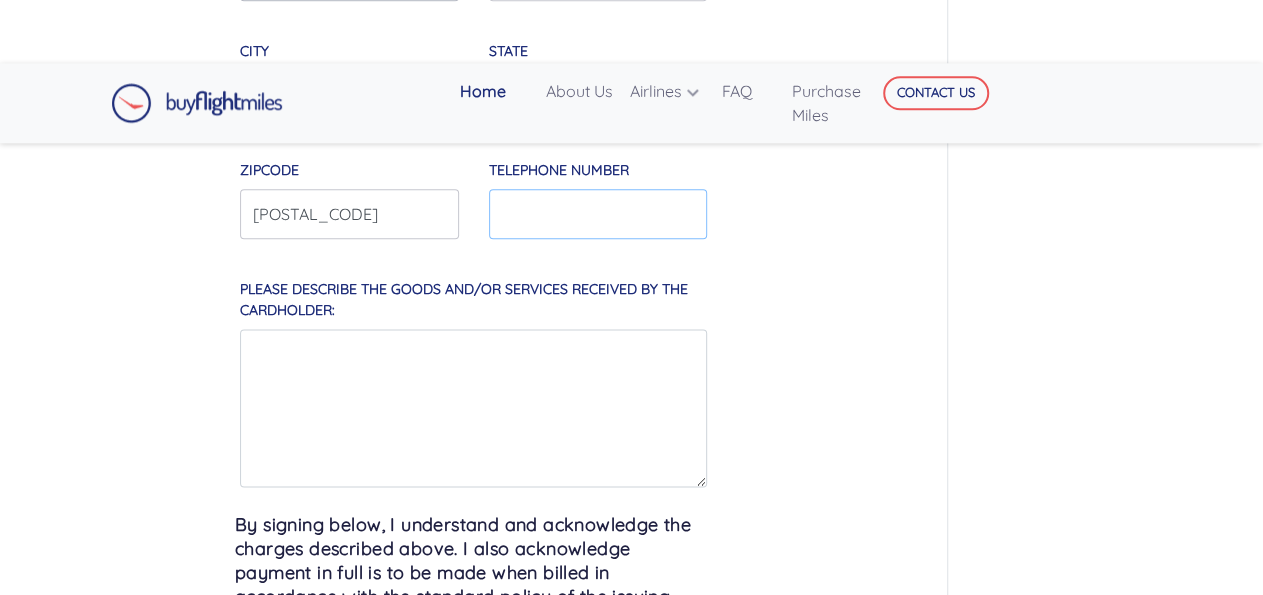 click on "Telephone Number" at bounding box center (598, 214) 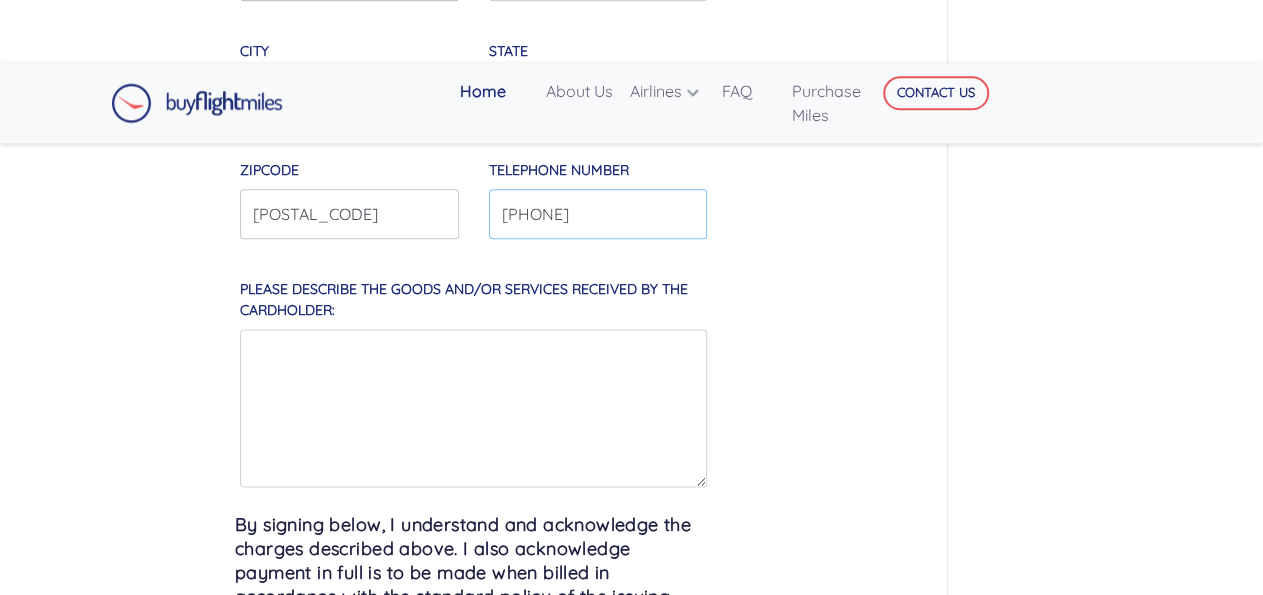 type on "[PHONE]" 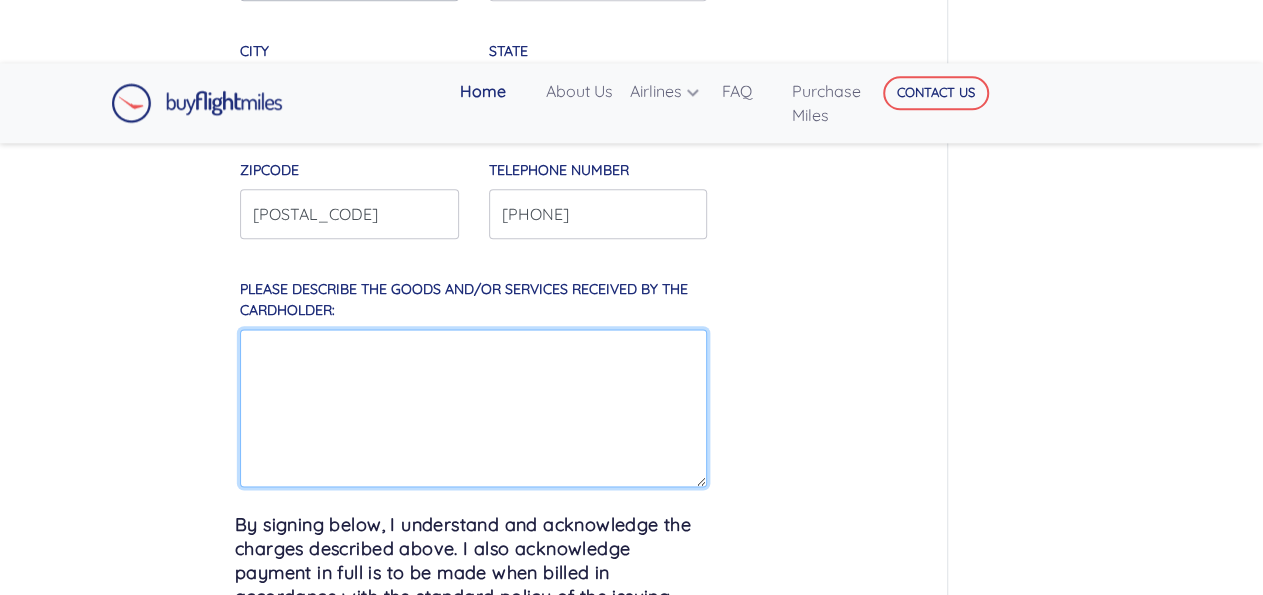 click on "Please describe the goods and/or services received by the cardholder:" at bounding box center [473, 408] 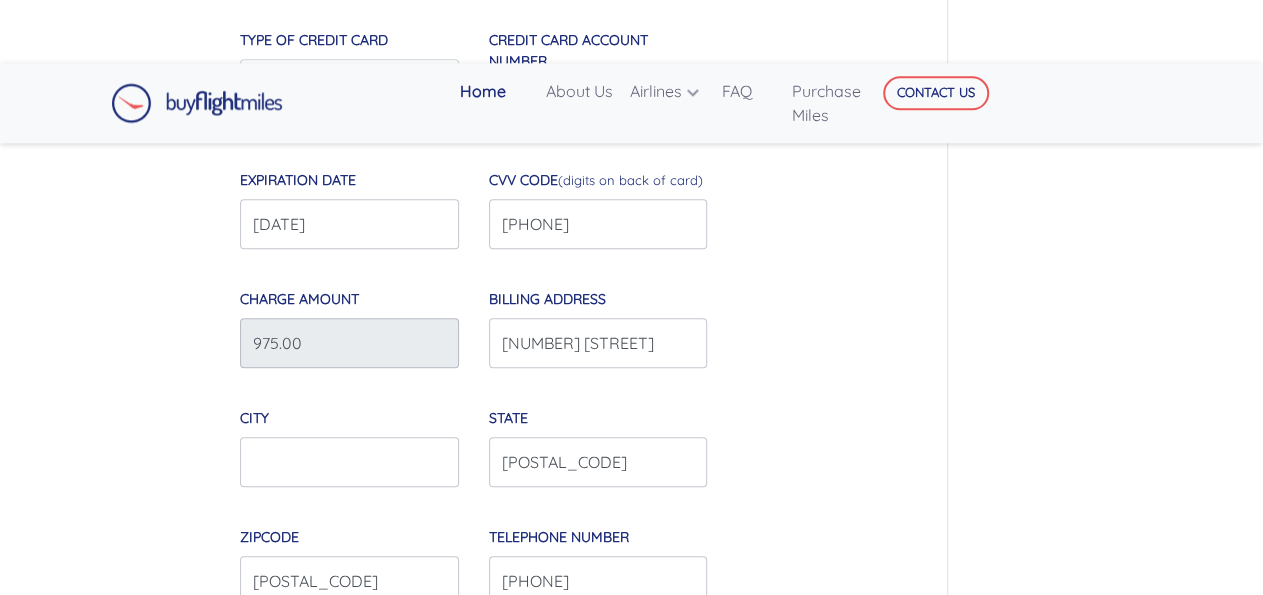 scroll, scrollTop: 744, scrollLeft: 0, axis: vertical 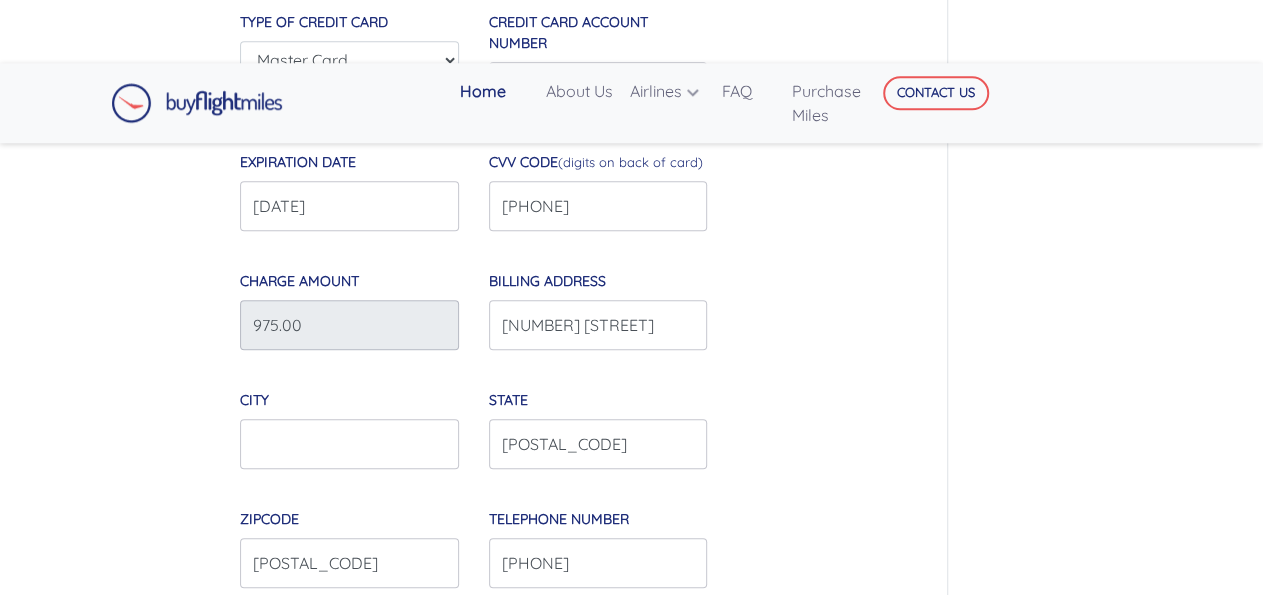 type on "Miles" 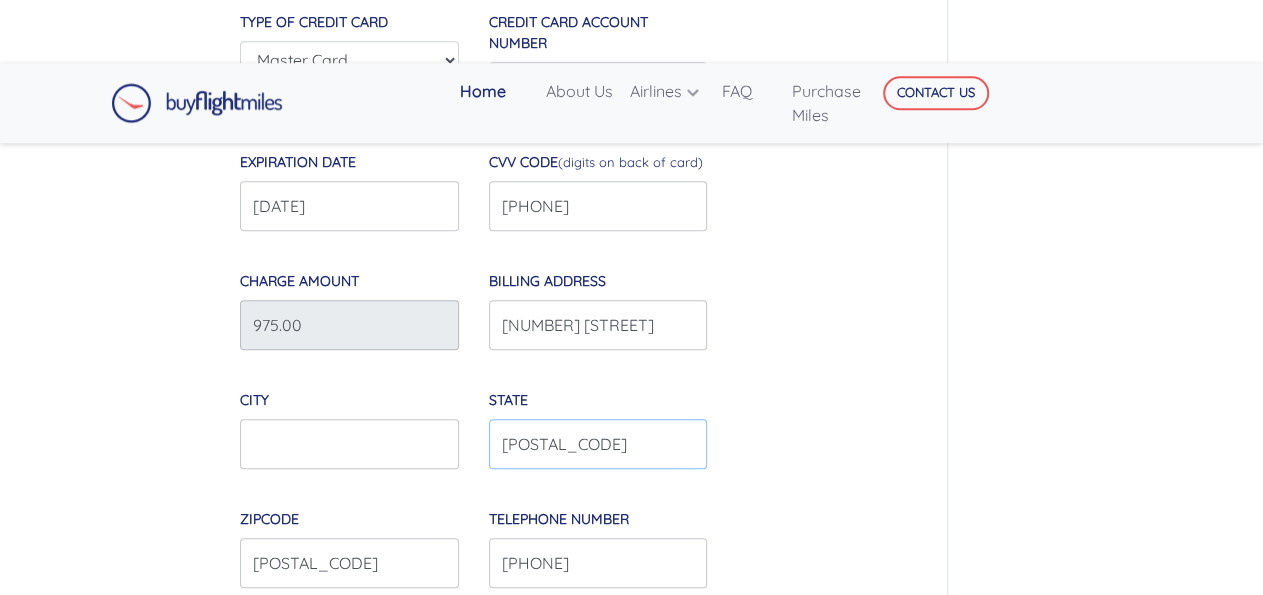 drag, startPoint x: 605, startPoint y: 450, endPoint x: 359, endPoint y: 448, distance: 246.00813 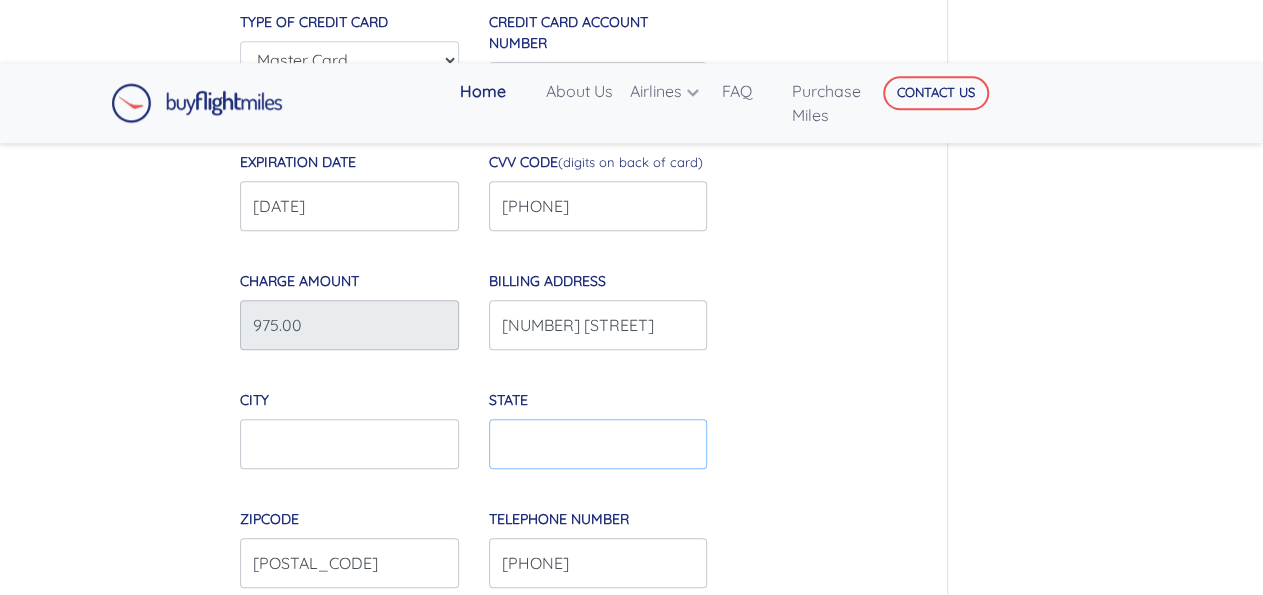 type 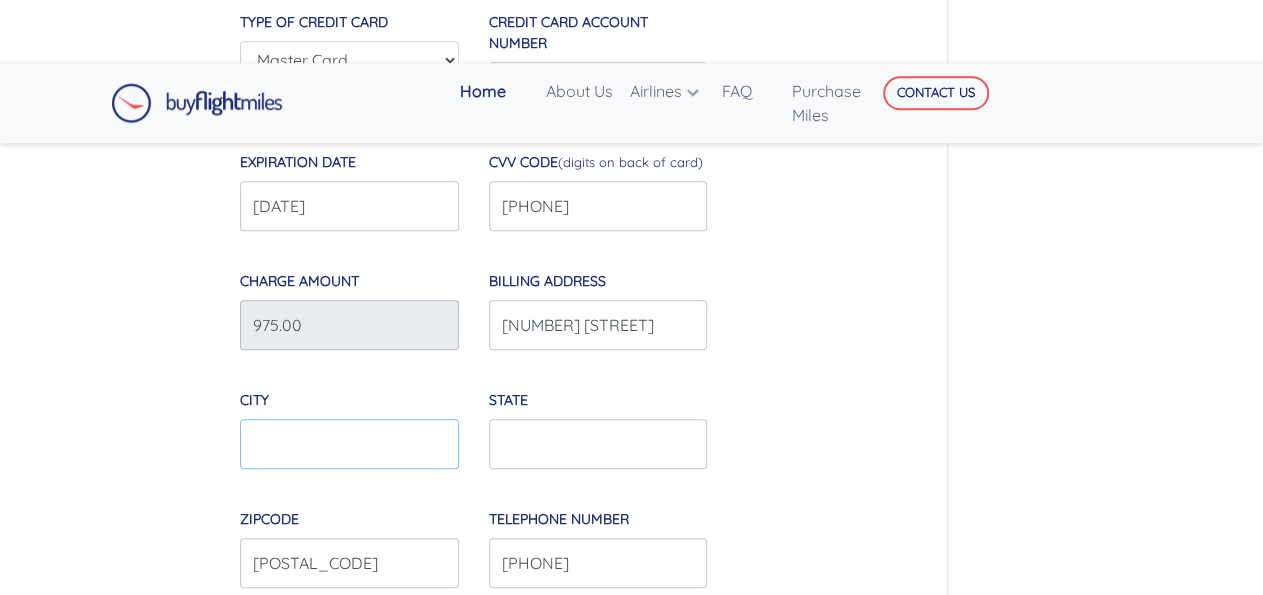 click on "City" at bounding box center [349, 444] 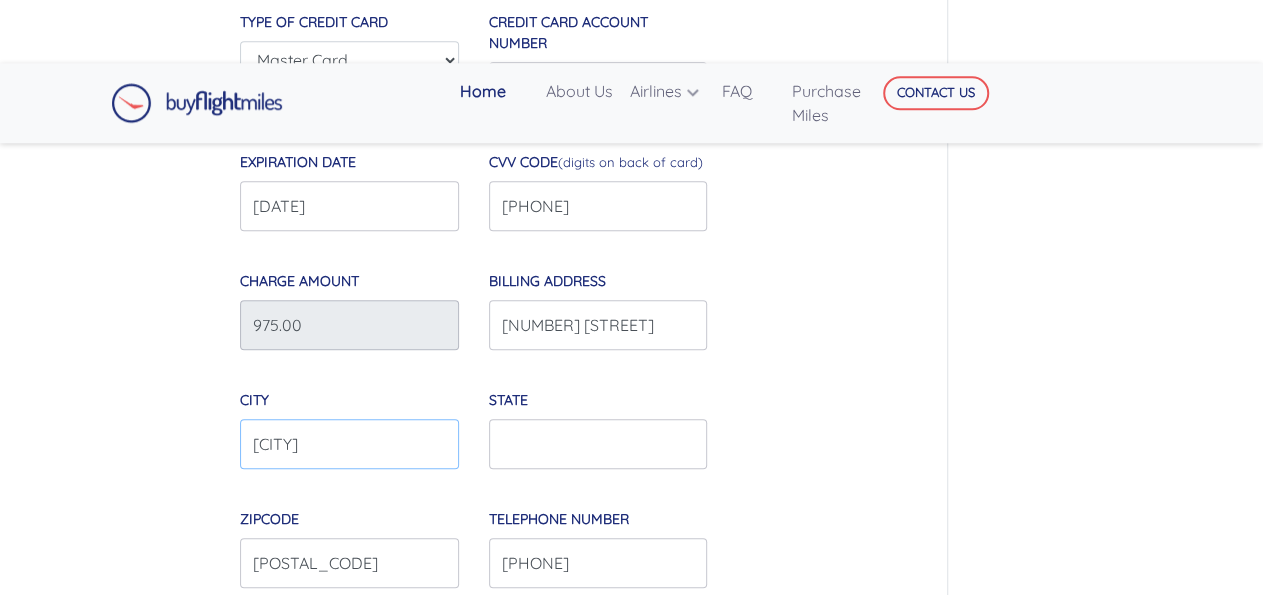 type on "[CITY]" 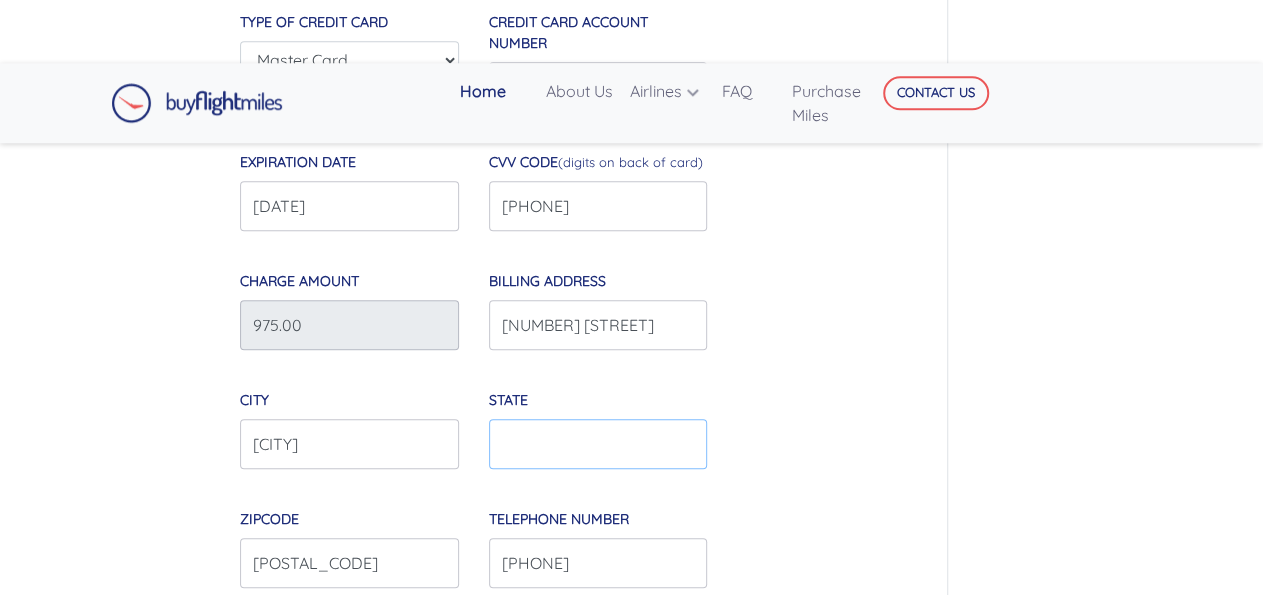 click on "State" at bounding box center (598, 444) 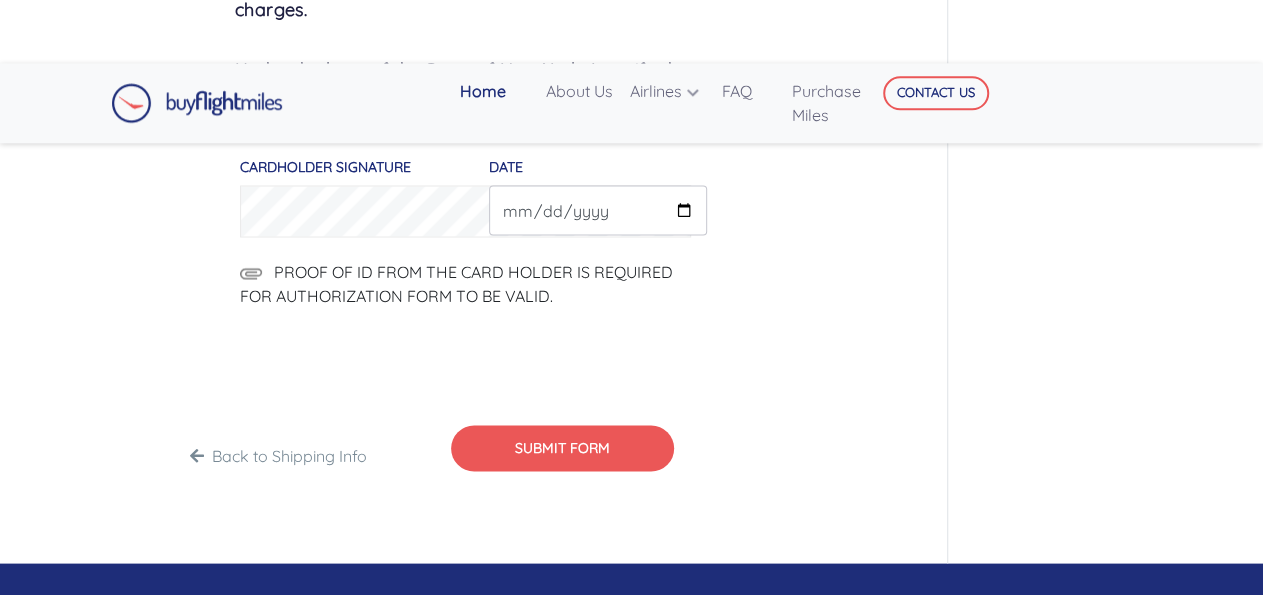 scroll, scrollTop: 1746, scrollLeft: 0, axis: vertical 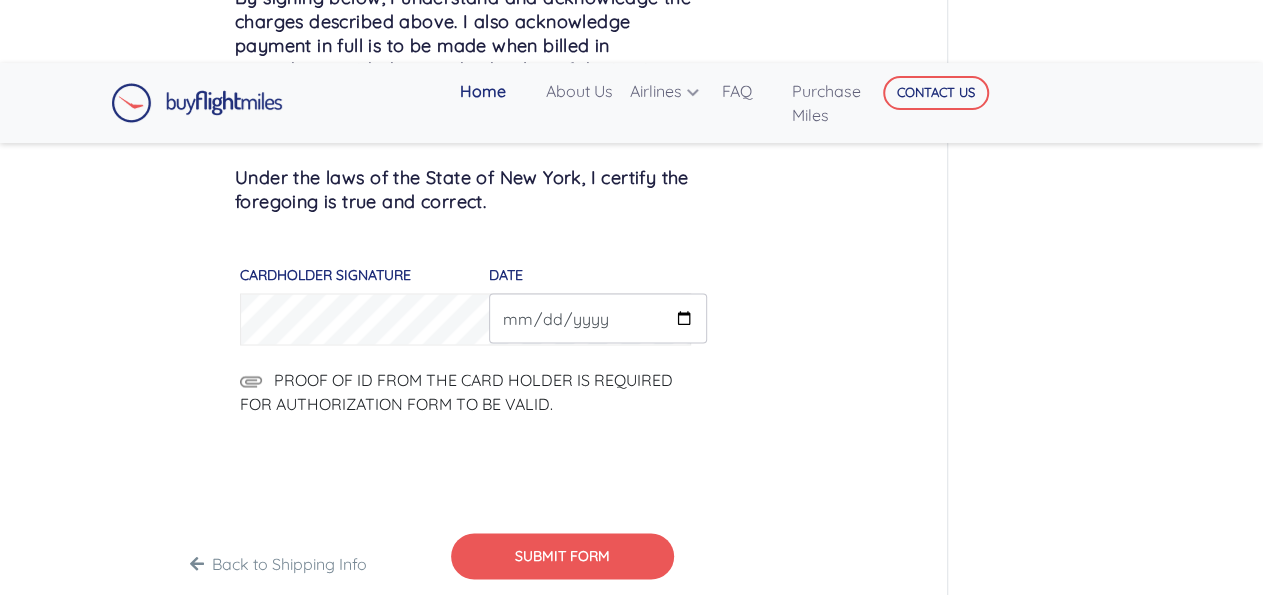 type on "[STATE]" 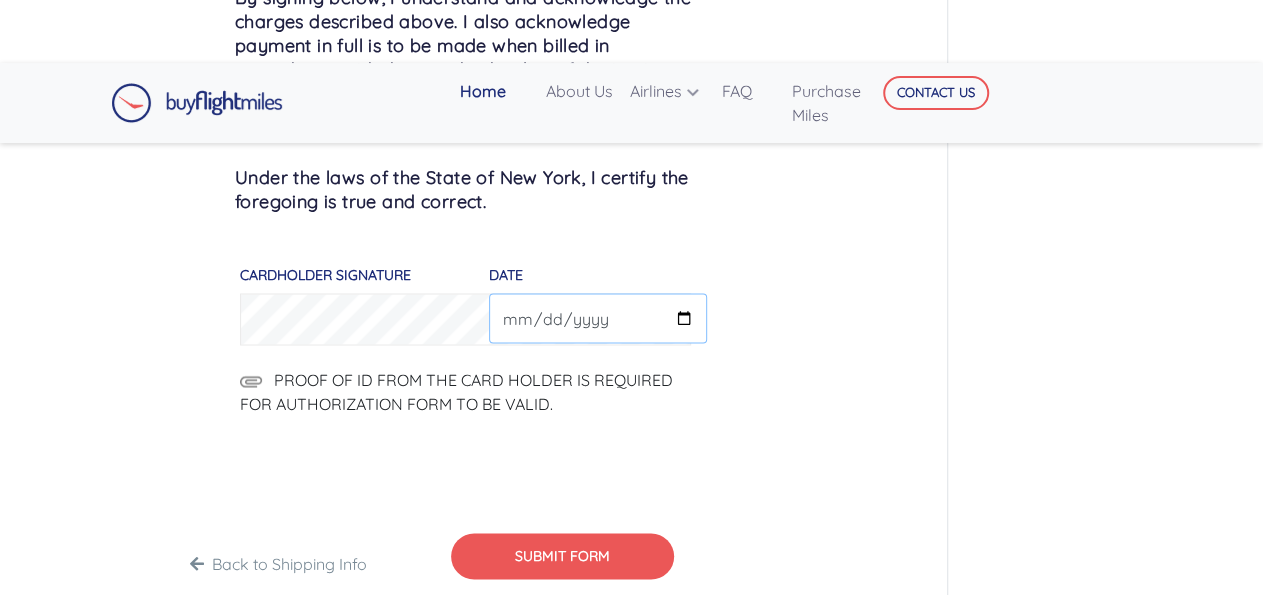 click on "DATE" at bounding box center [598, 318] 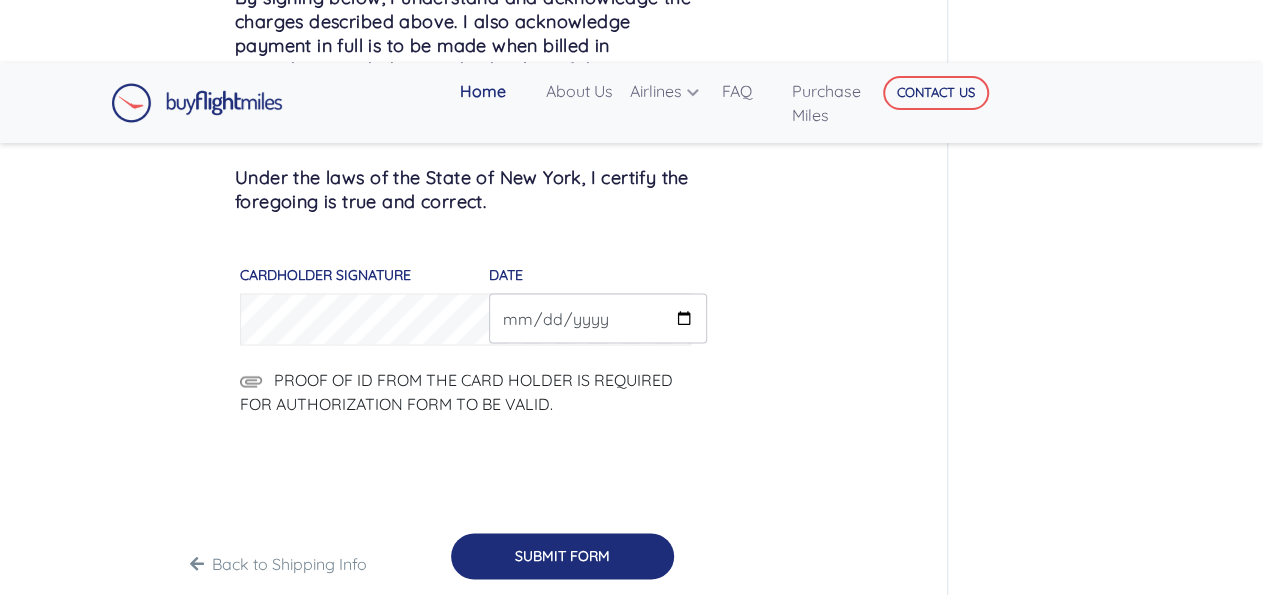 click on "SUBMIT FORM" at bounding box center [562, 556] 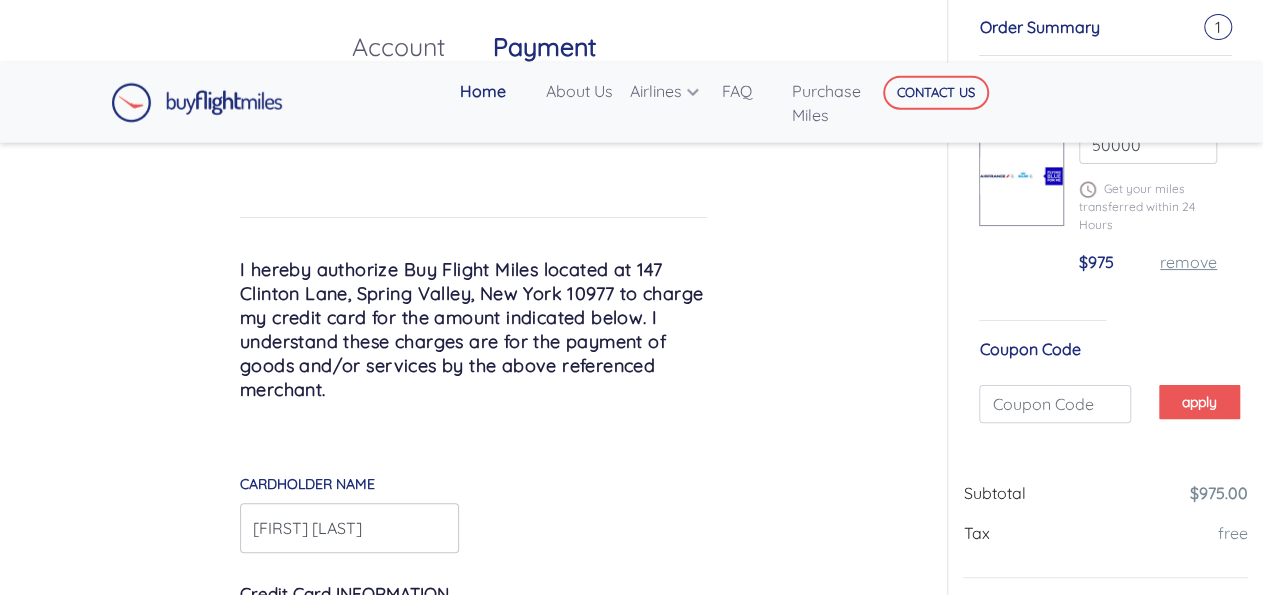 scroll, scrollTop: 78, scrollLeft: 0, axis: vertical 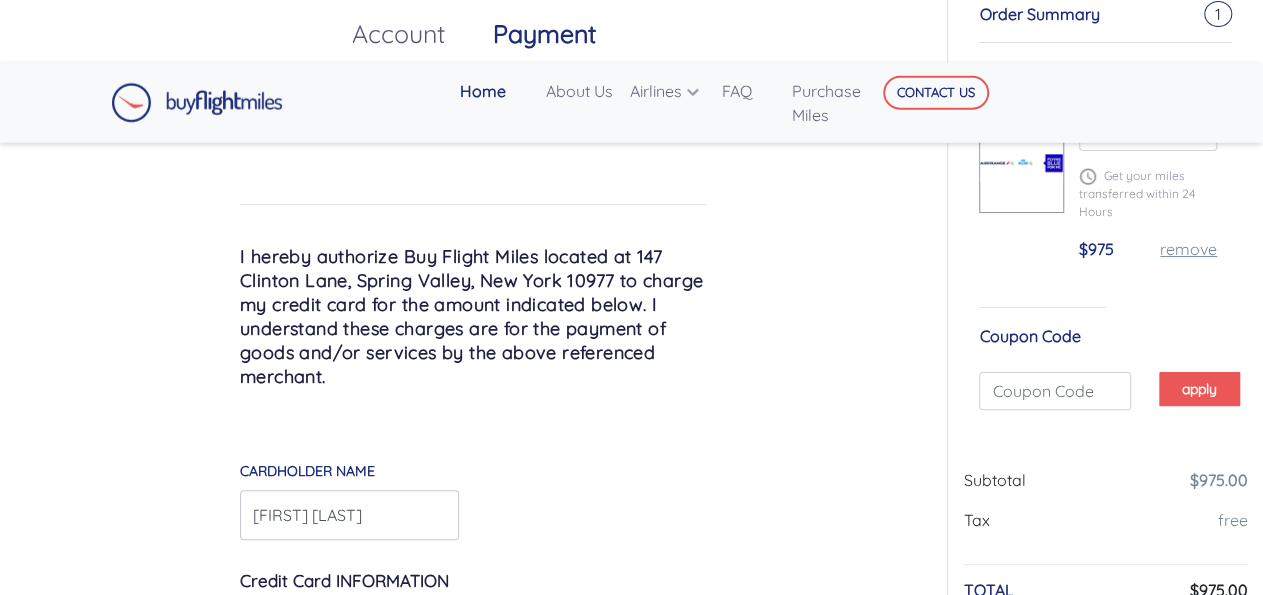 click on "I hereby authorize Buy Flight Miles located at [NUMBER] [STREET], [CITY], [STATE] [POSTAL_CODE] to charge my credit card for the amount indicated below. I understand these charges are for the payment of goods and/or services by the above referenced merchant.
Cardholder Name
[FIRST] [LAST]
*Please Input Card Holder Name
Credit Card INFORMATION
Type Of Credit Card
Visa 549" at bounding box center (473, 1064) 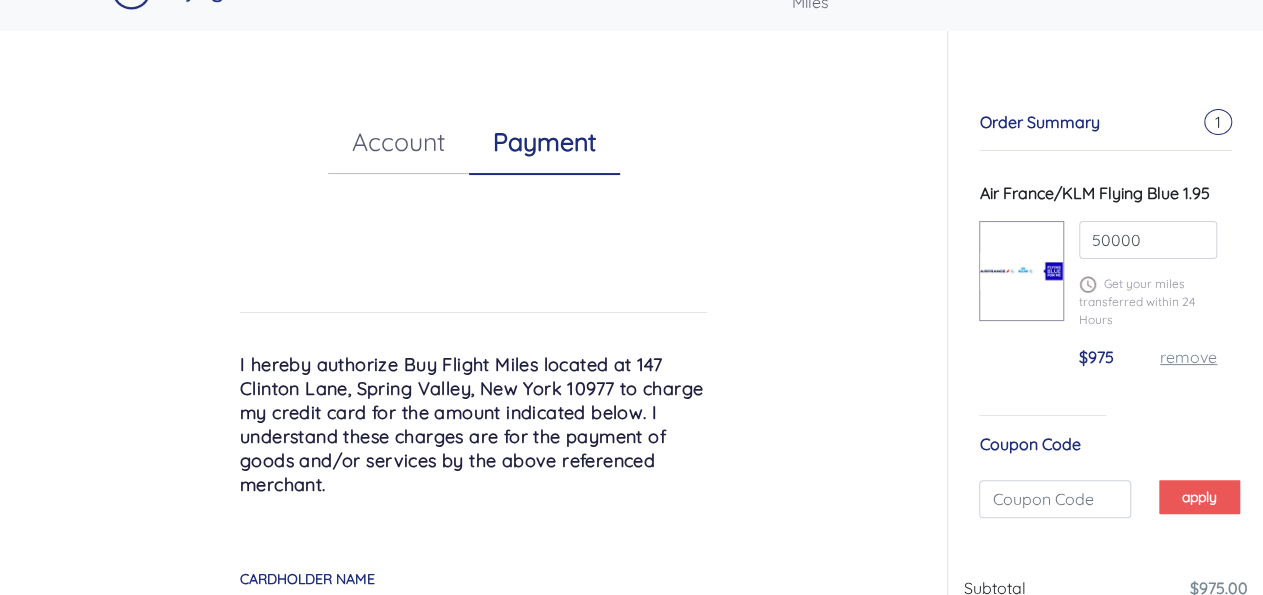 scroll, scrollTop: 0, scrollLeft: 0, axis: both 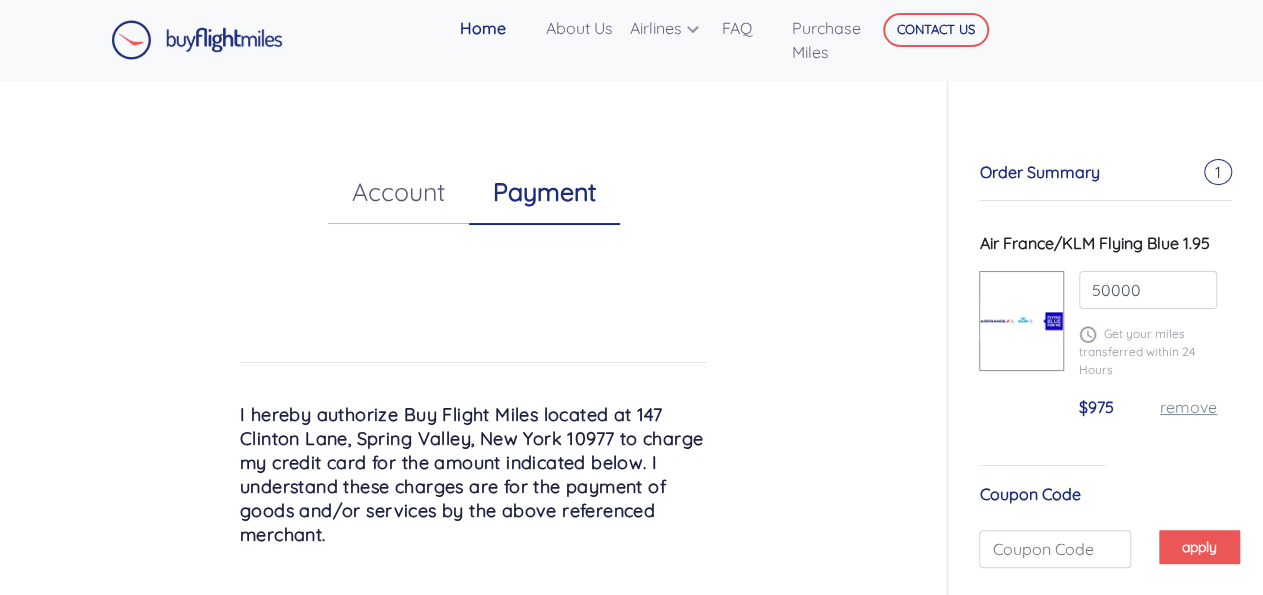 click on "I hereby authorize Buy Flight Miles located at [NUMBER] [STREET], [CITY], [STATE] [POSTAL_CODE] to charge my credit card for the amount indicated below. I understand these charges are for the payment of goods and/or services by the above referenced merchant.
Cardholder Name
[FIRST] [LAST]
*Please Input Card Holder Name
Credit Card INFORMATION
Type Of Credit Card
Visa 549" at bounding box center (473, 1222) 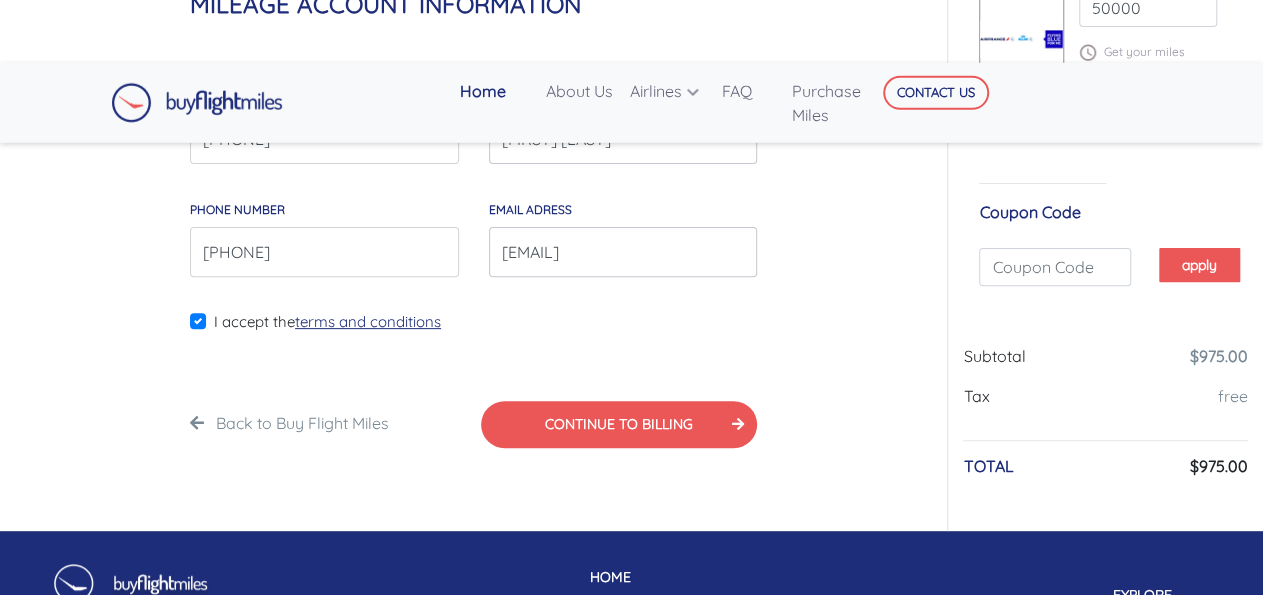 scroll, scrollTop: 193, scrollLeft: 0, axis: vertical 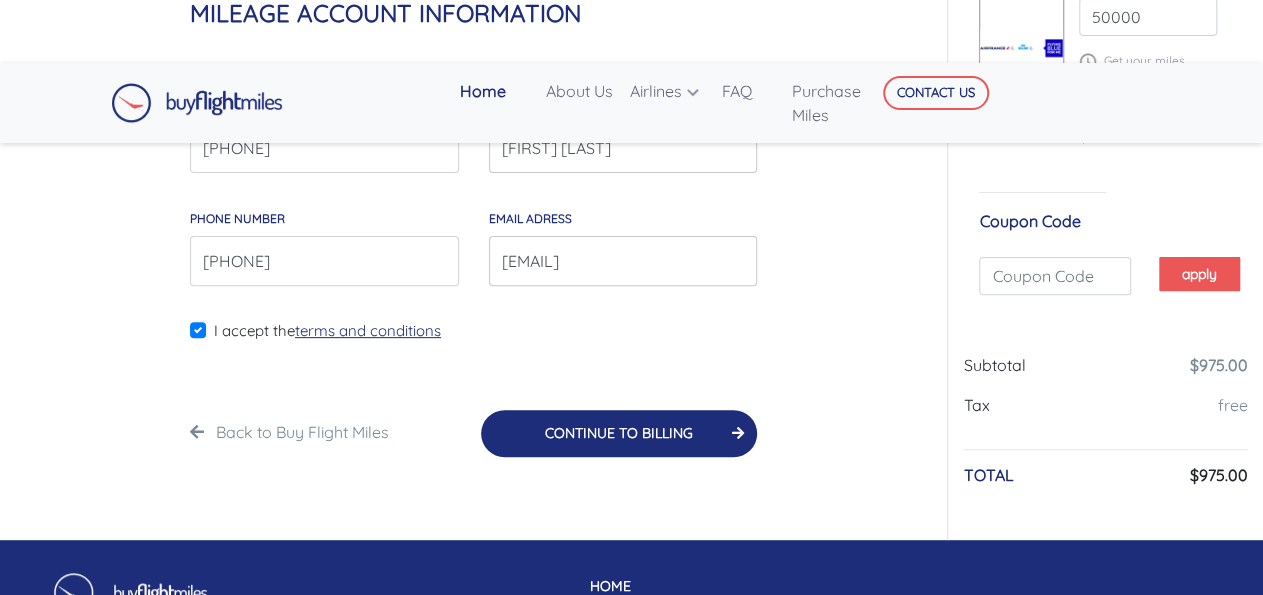 click on "CONTINUE TO BILLING" at bounding box center [619, 433] 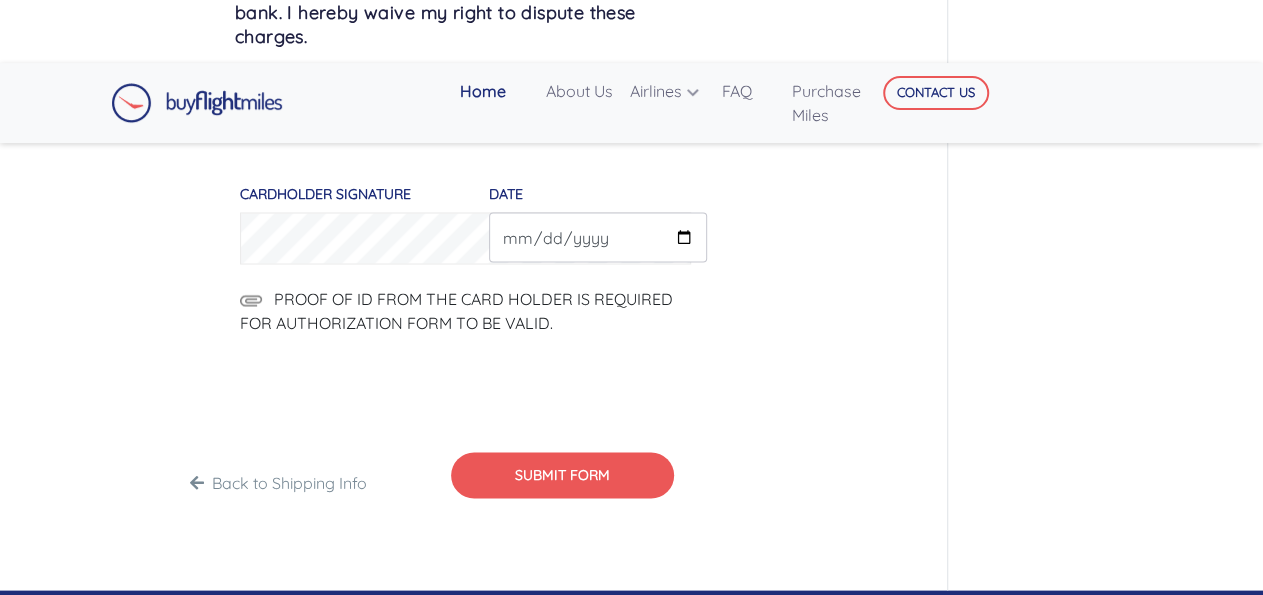 scroll, scrollTop: 1713, scrollLeft: 0, axis: vertical 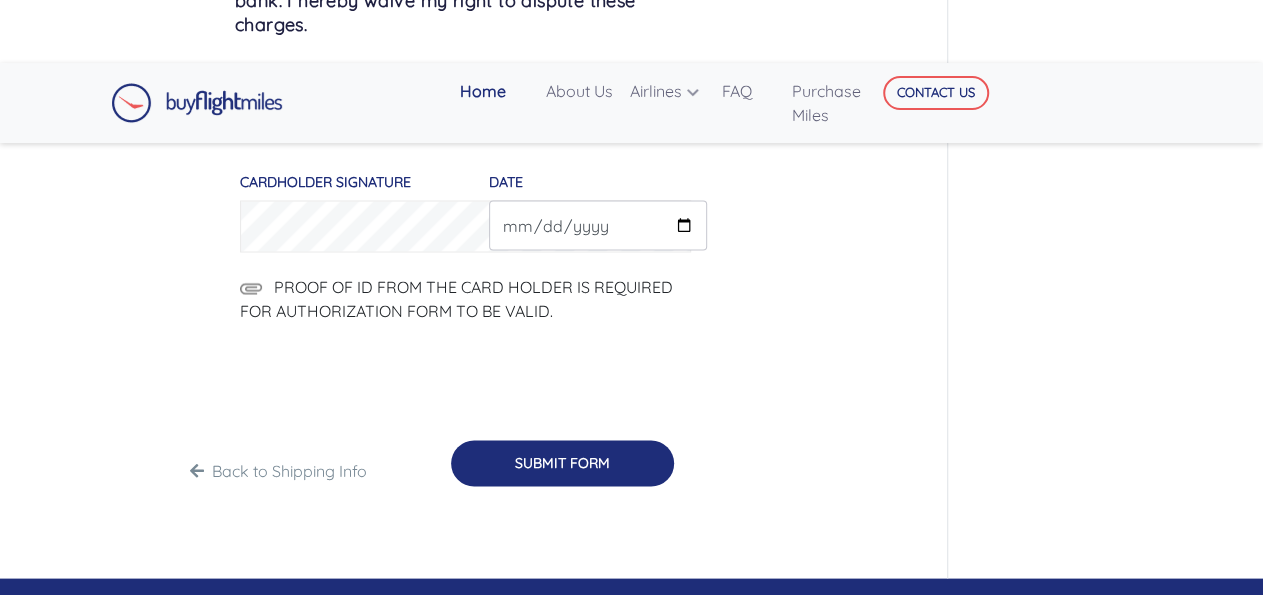 click on "SUBMIT FORM" at bounding box center (562, 463) 